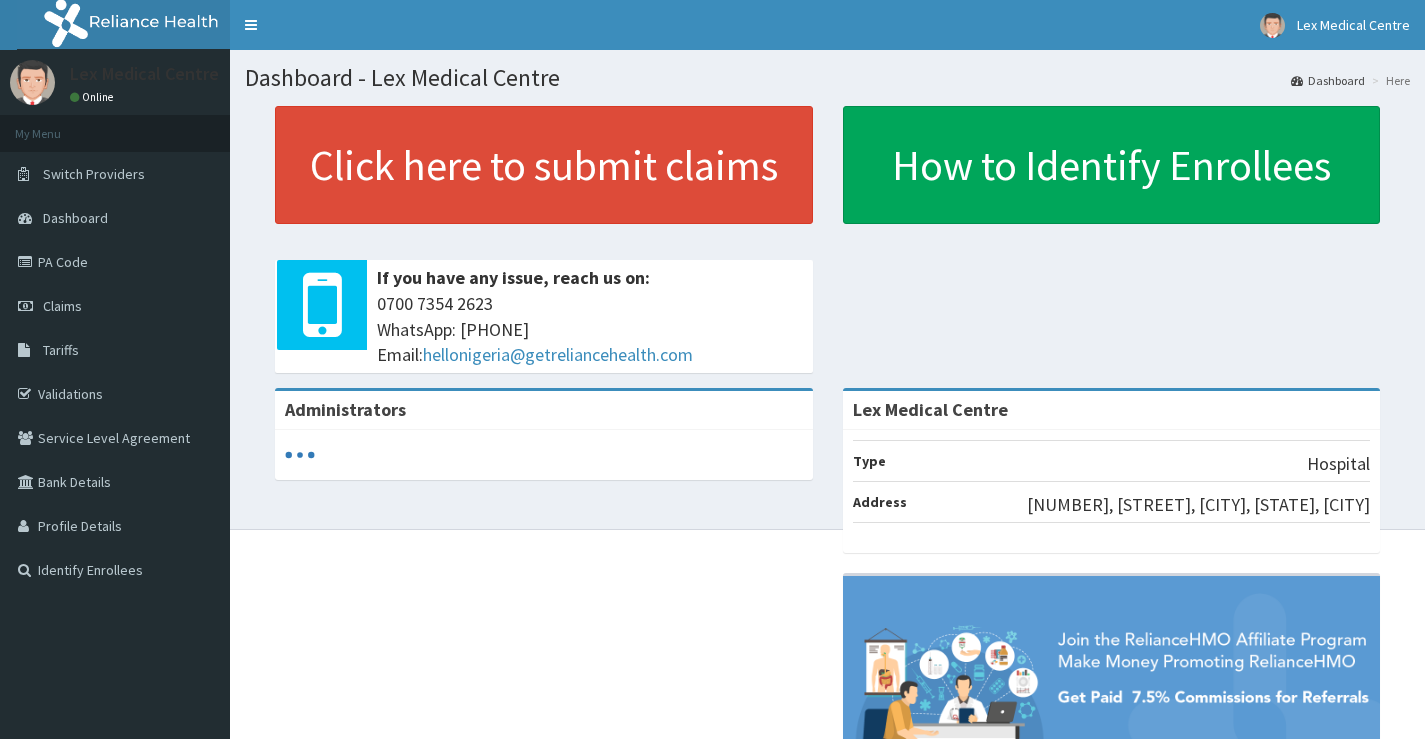 scroll, scrollTop: 0, scrollLeft: 0, axis: both 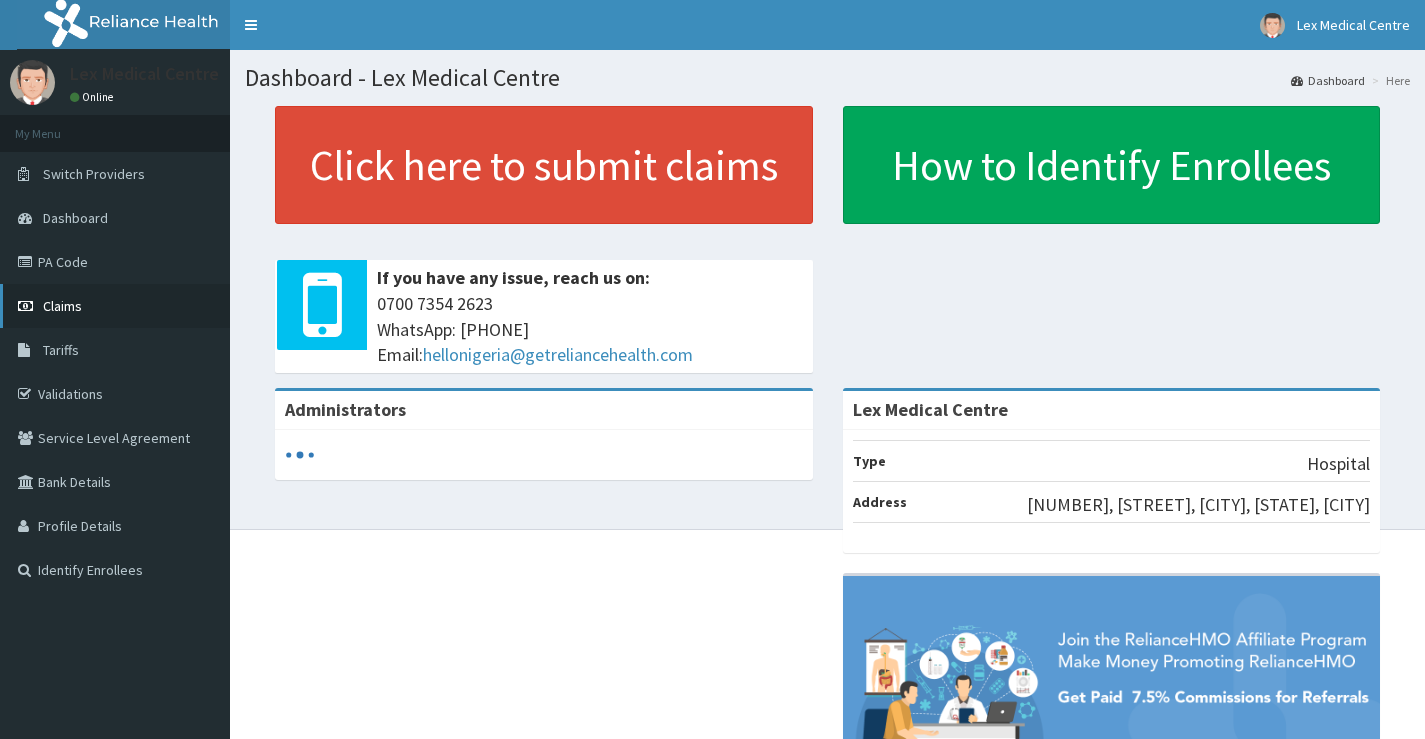 click on "Claims" at bounding box center (115, 306) 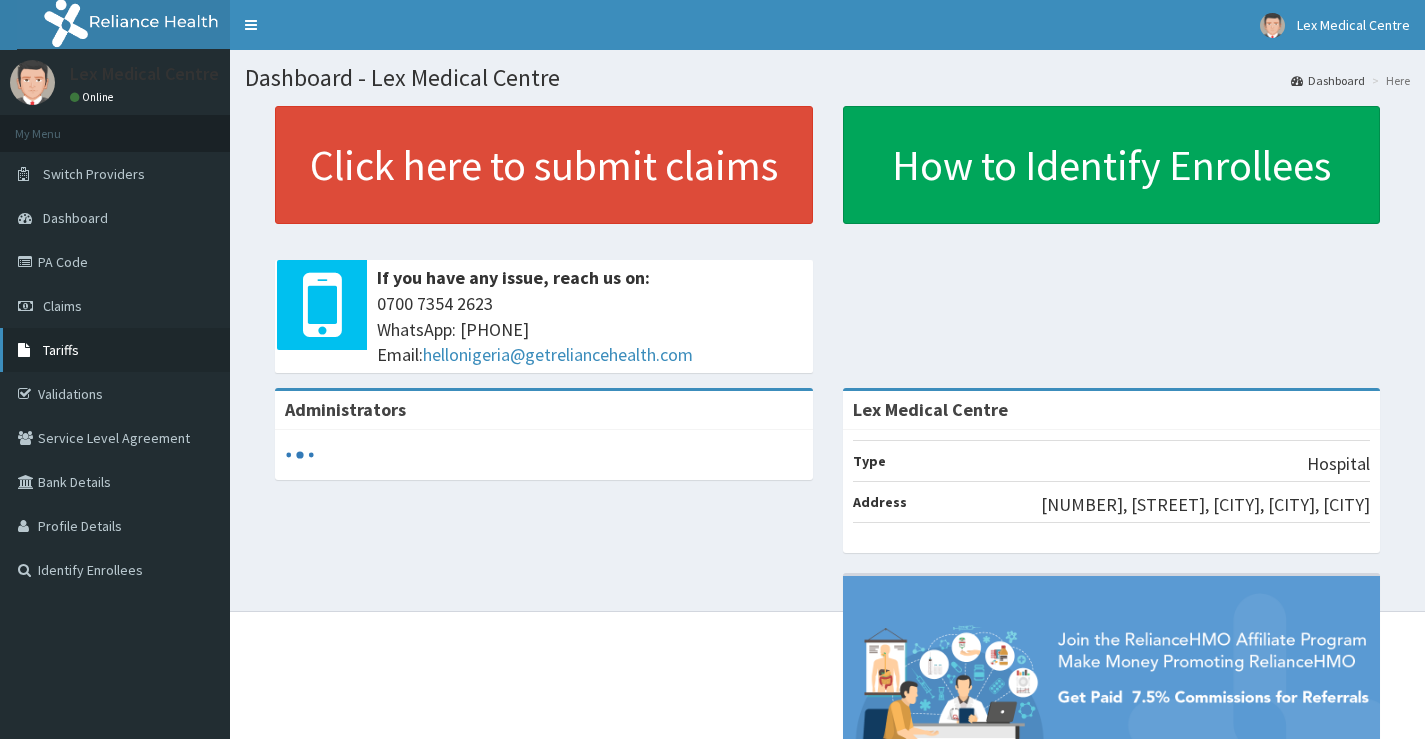 scroll, scrollTop: 0, scrollLeft: 0, axis: both 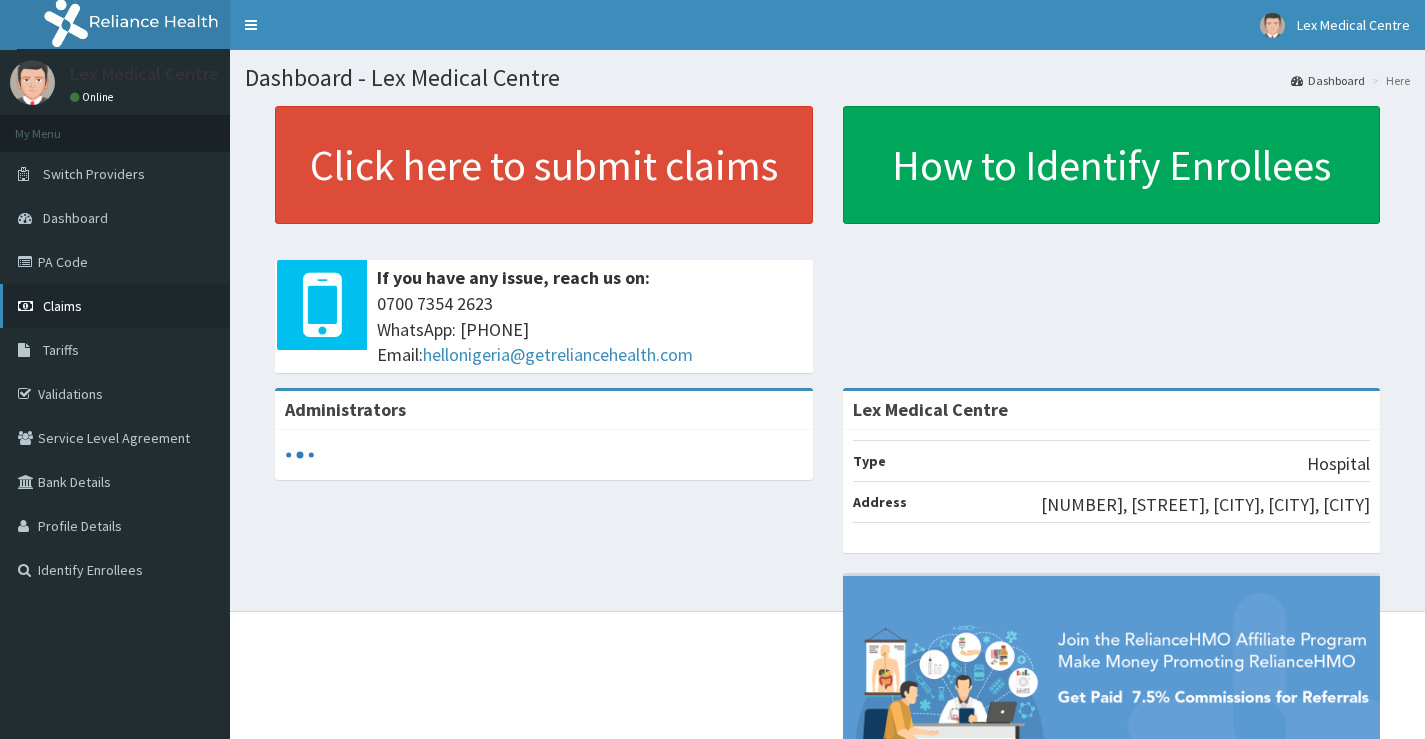 click on "Claims" at bounding box center (62, 306) 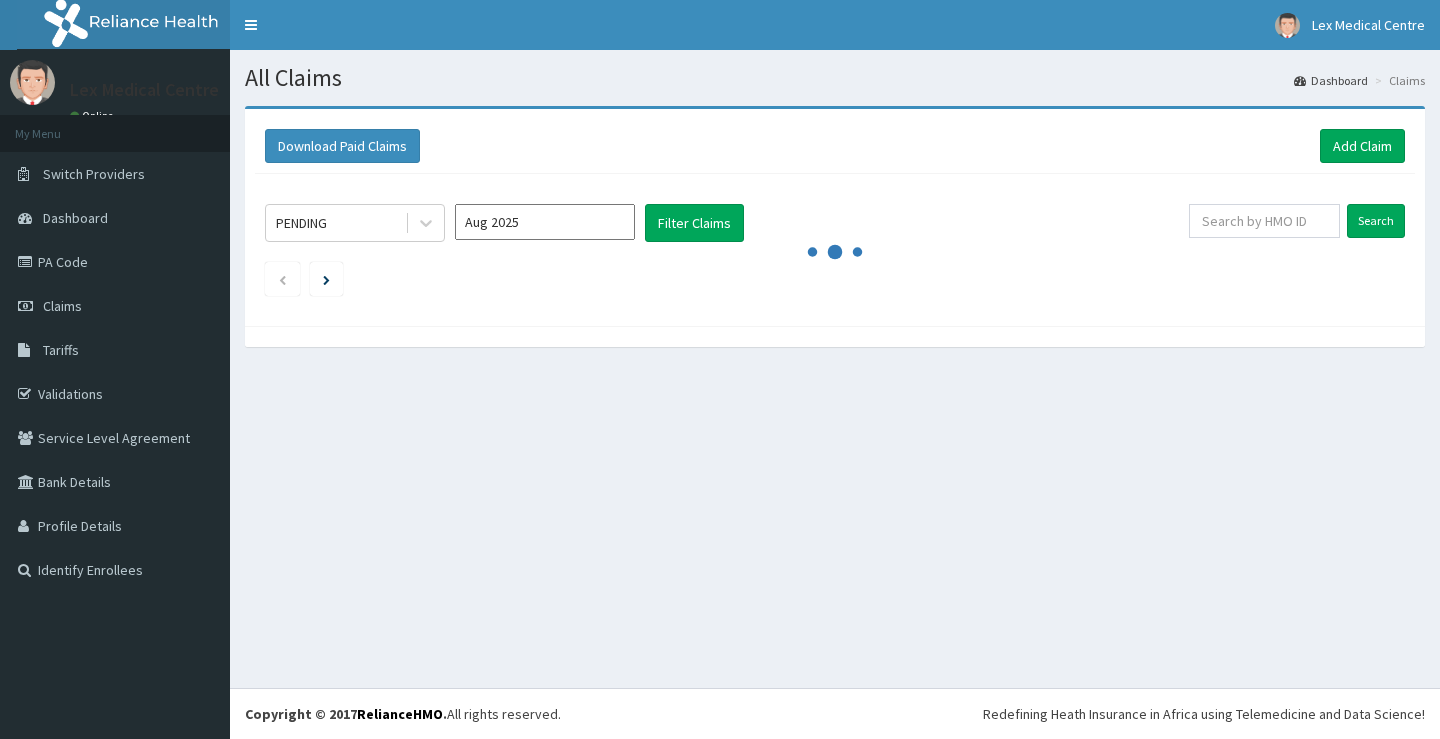 scroll, scrollTop: 0, scrollLeft: 0, axis: both 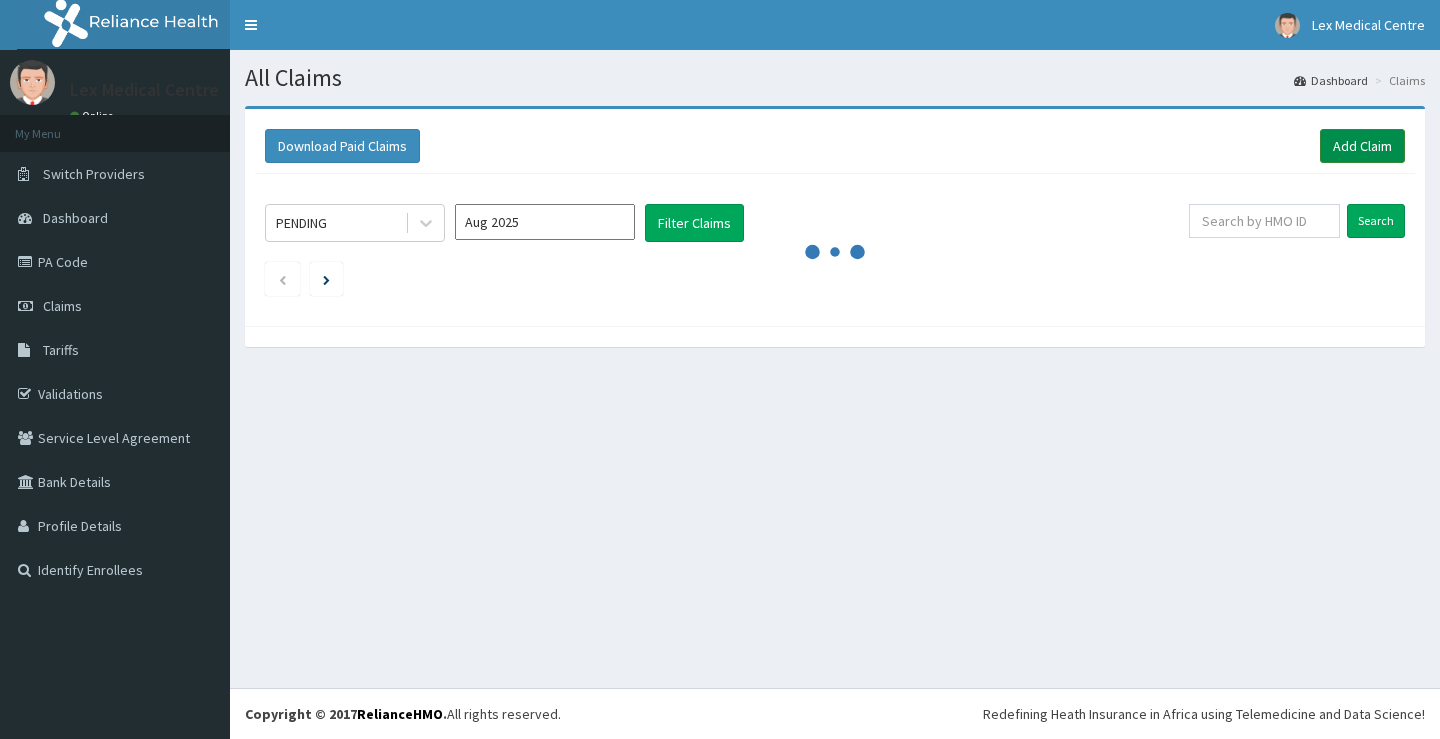 click on "Add Claim" at bounding box center (1362, 146) 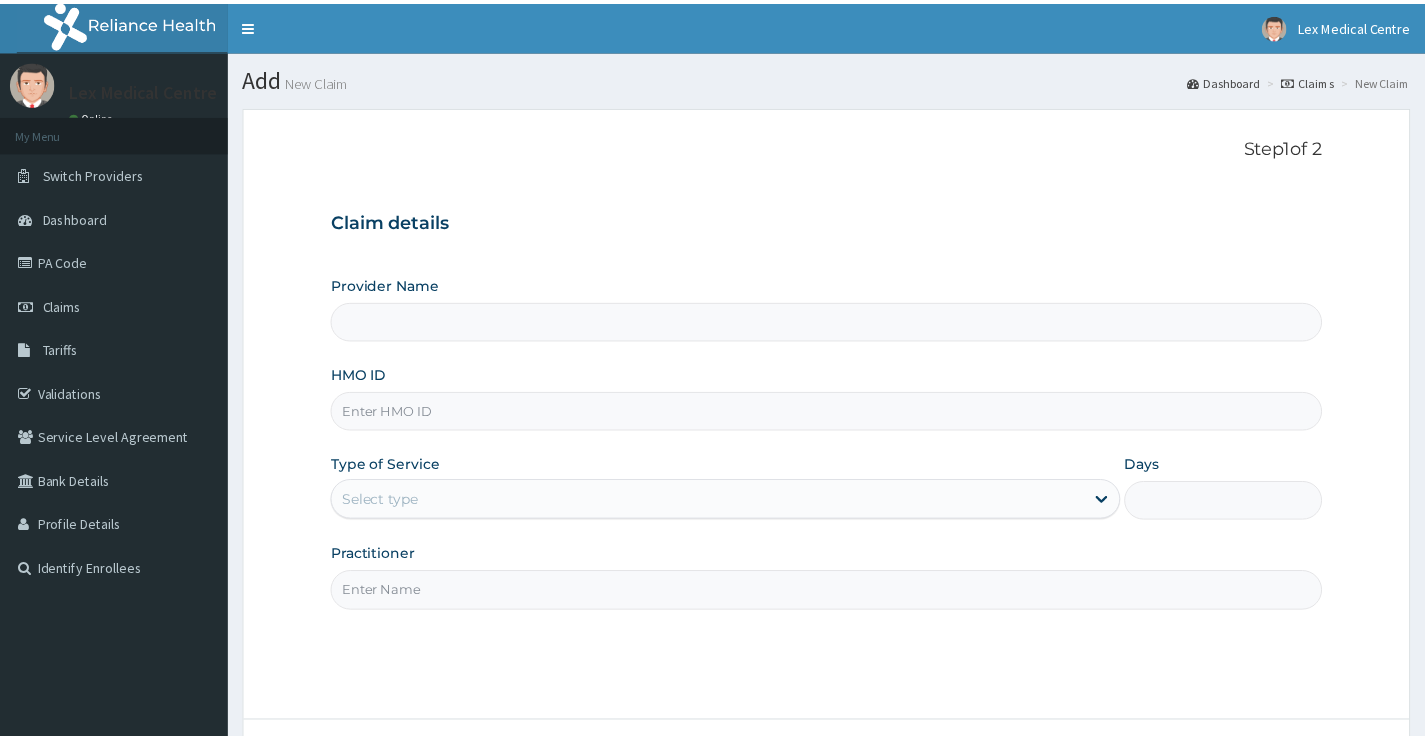 scroll, scrollTop: 0, scrollLeft: 0, axis: both 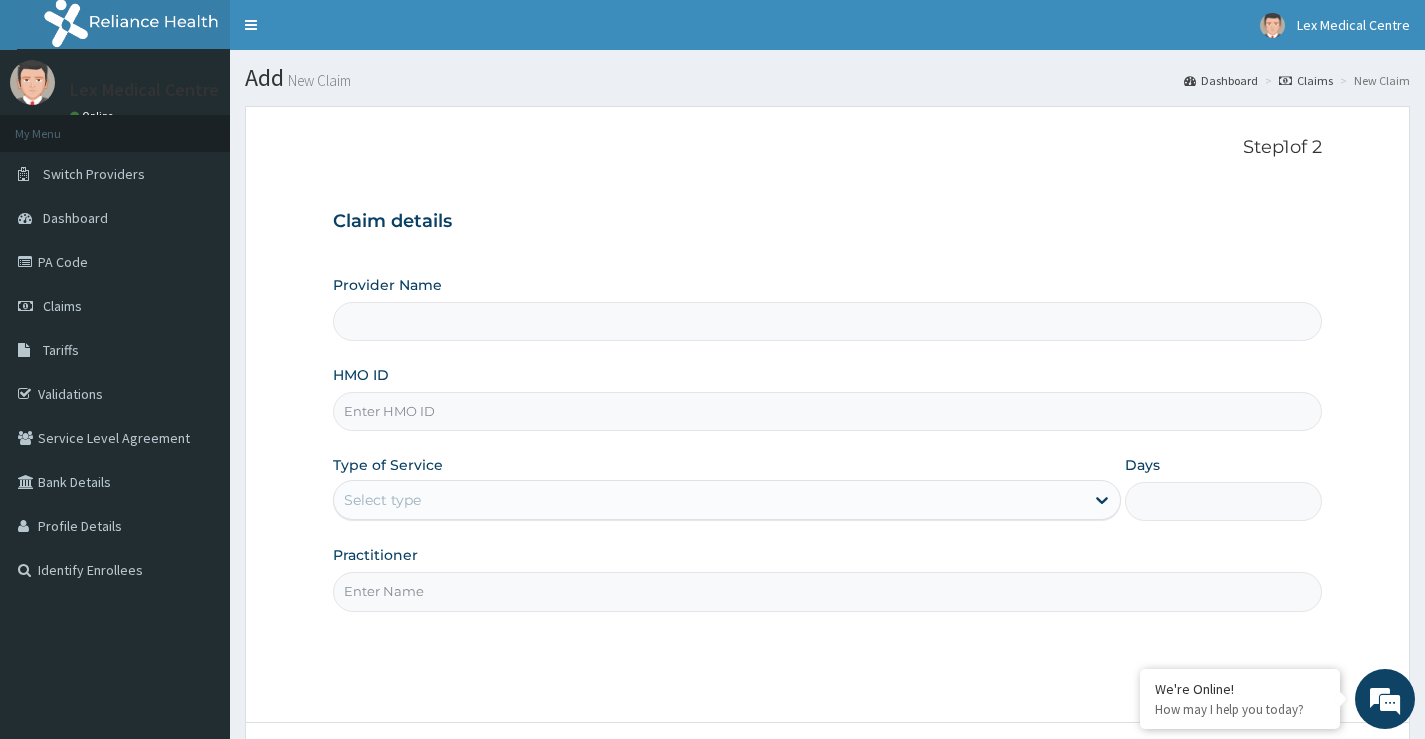 type on "Lex Medical Centre" 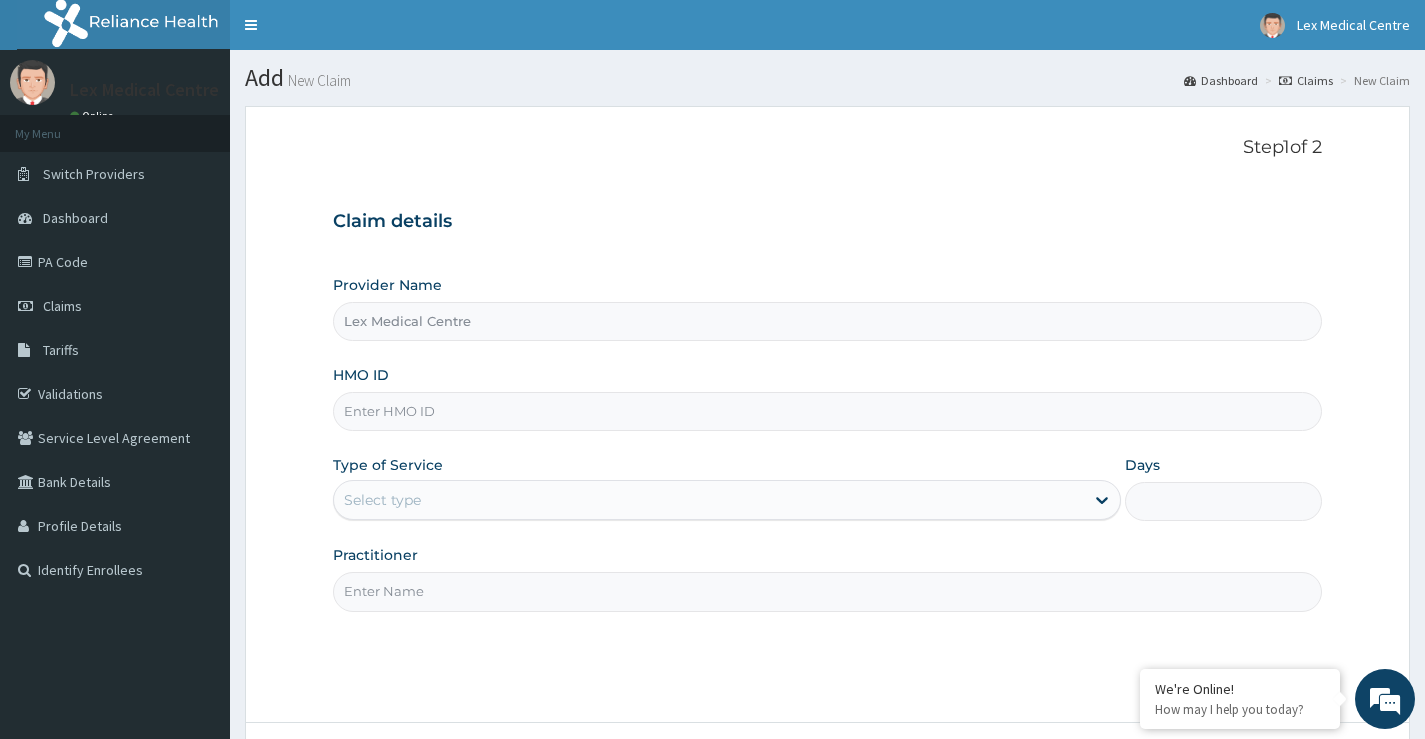 click on "HMO ID" at bounding box center (827, 411) 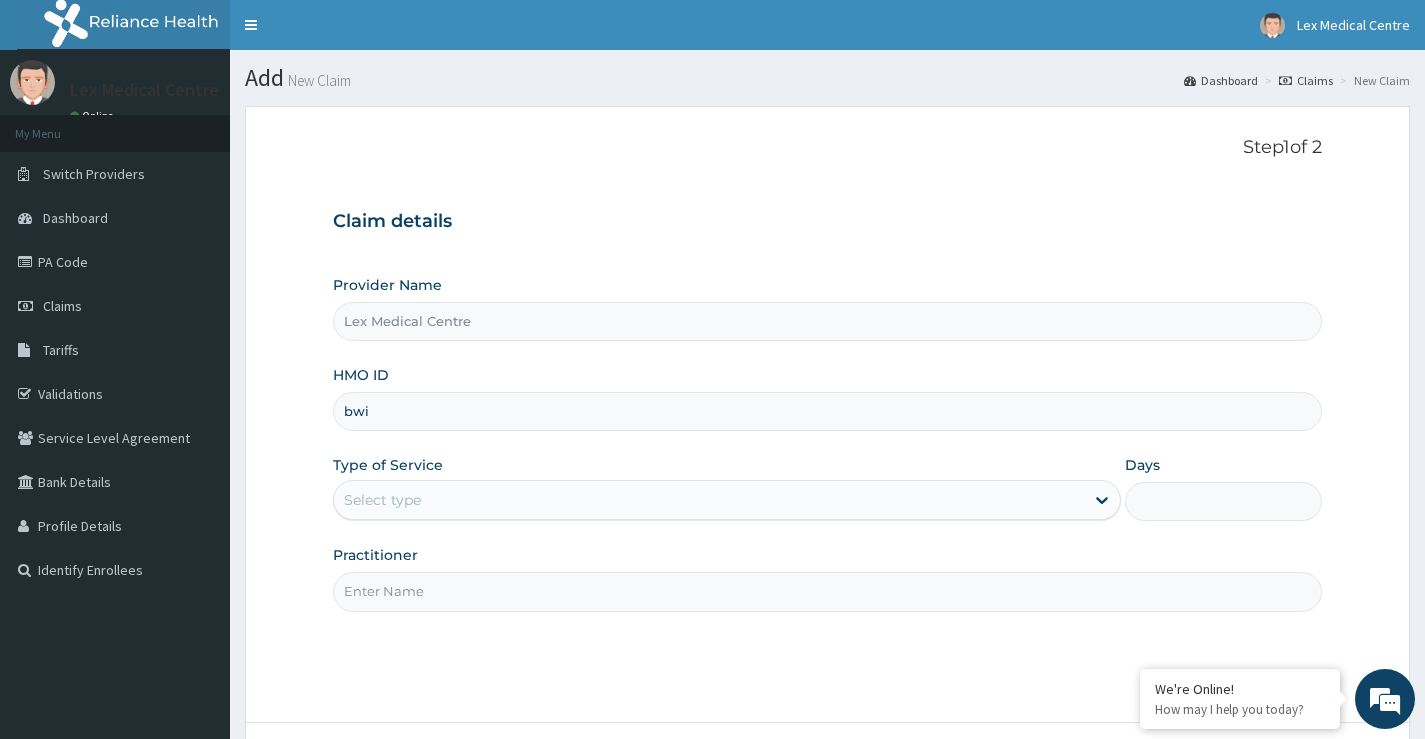type on "bwi/10043/b" 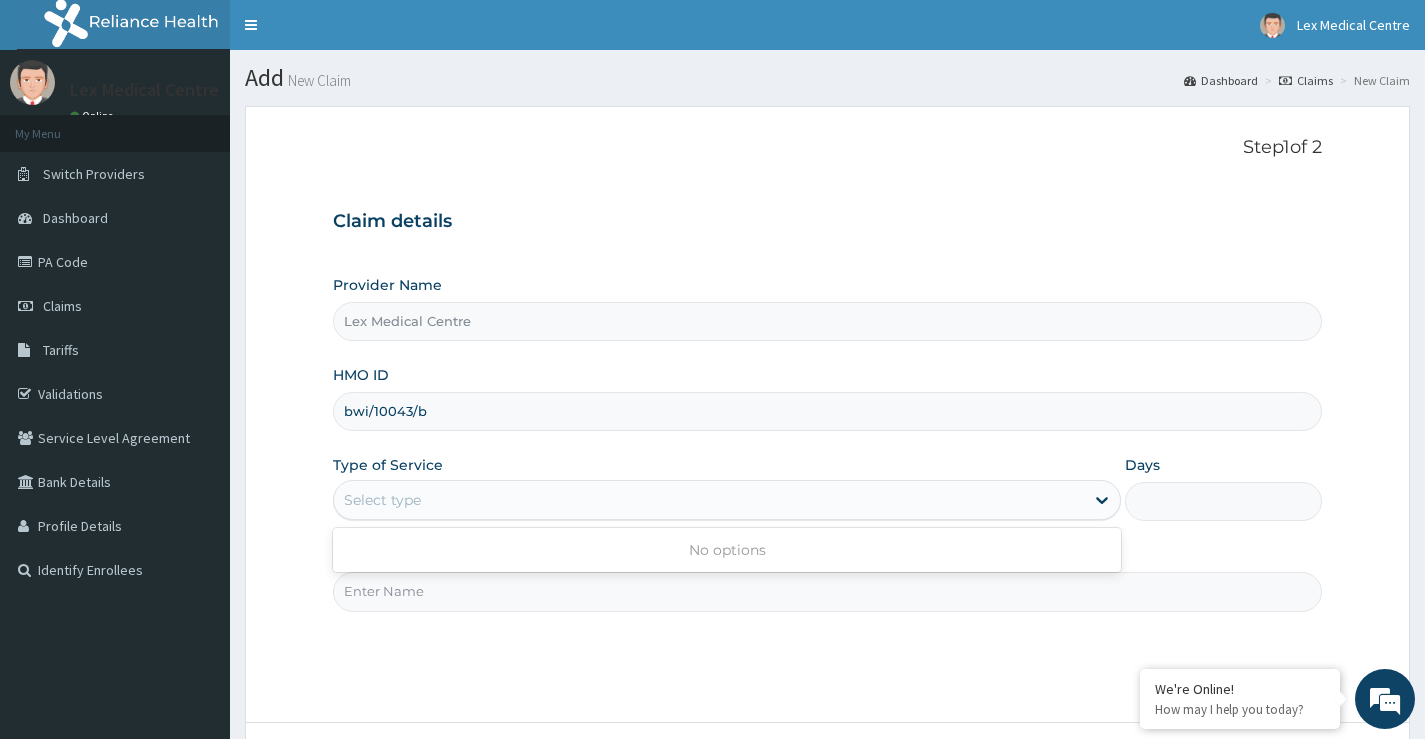 click on "Select type" at bounding box center (709, 500) 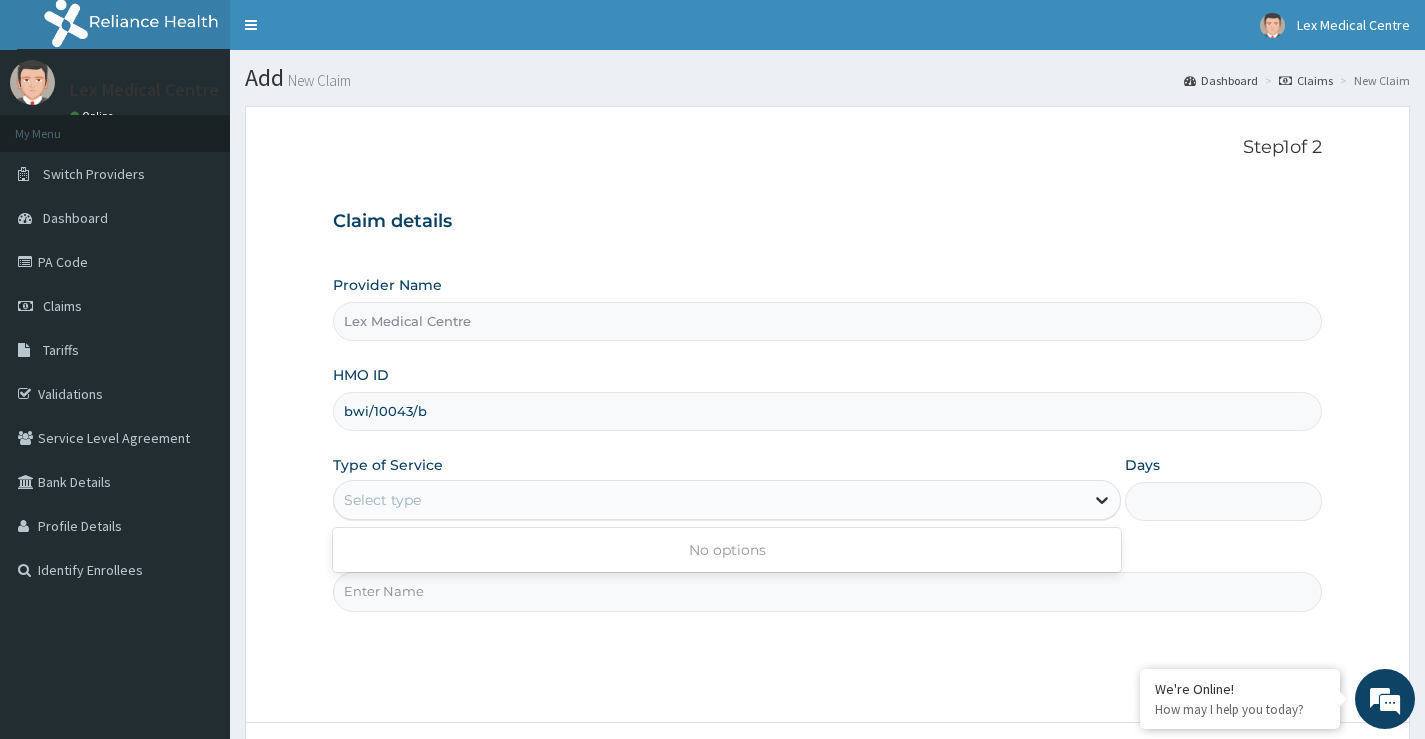 click 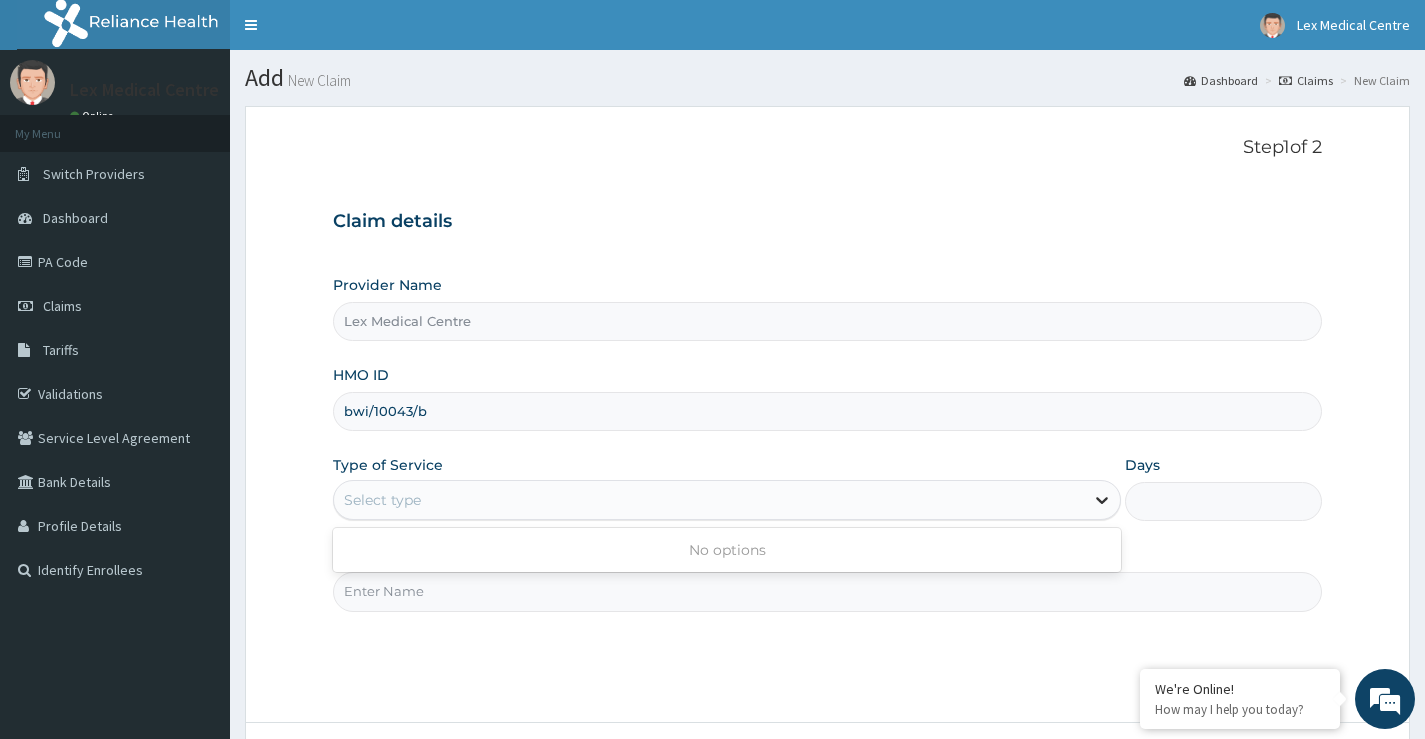 click 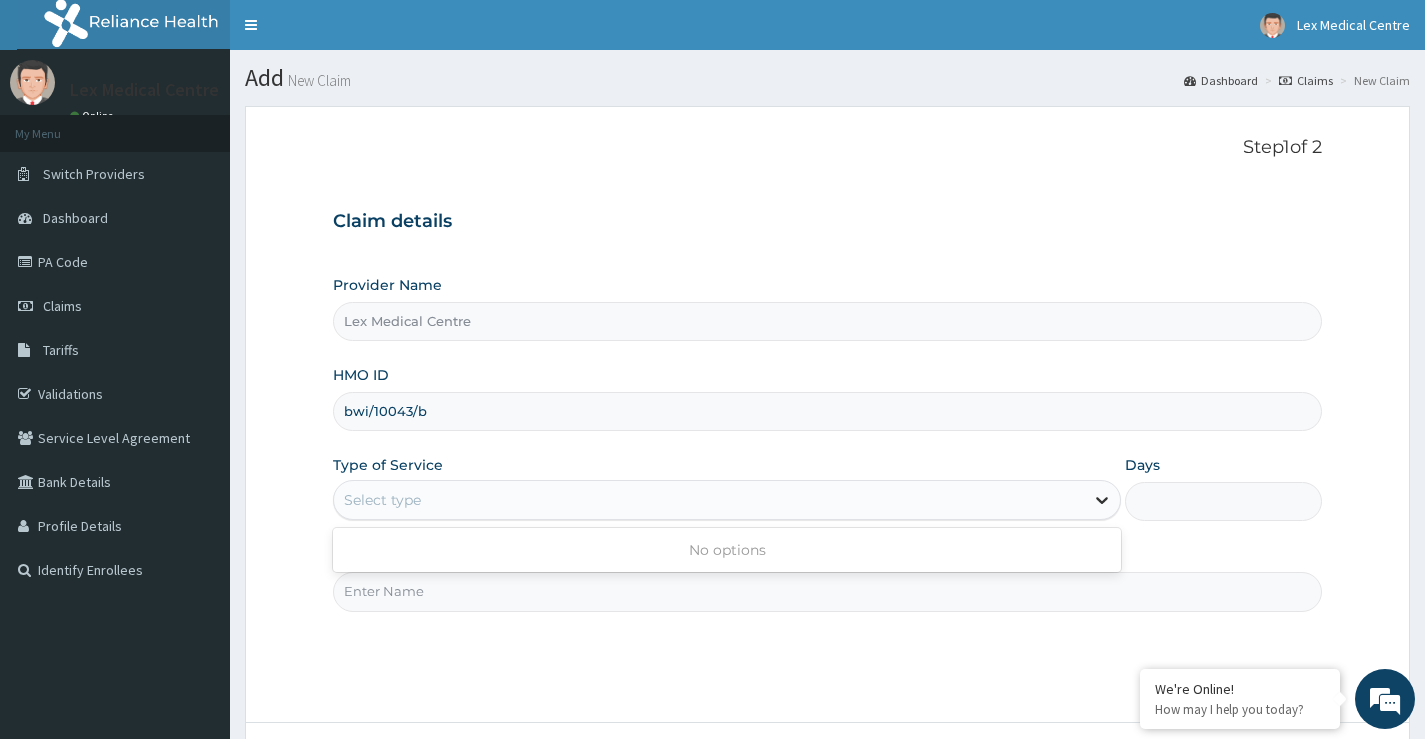 click 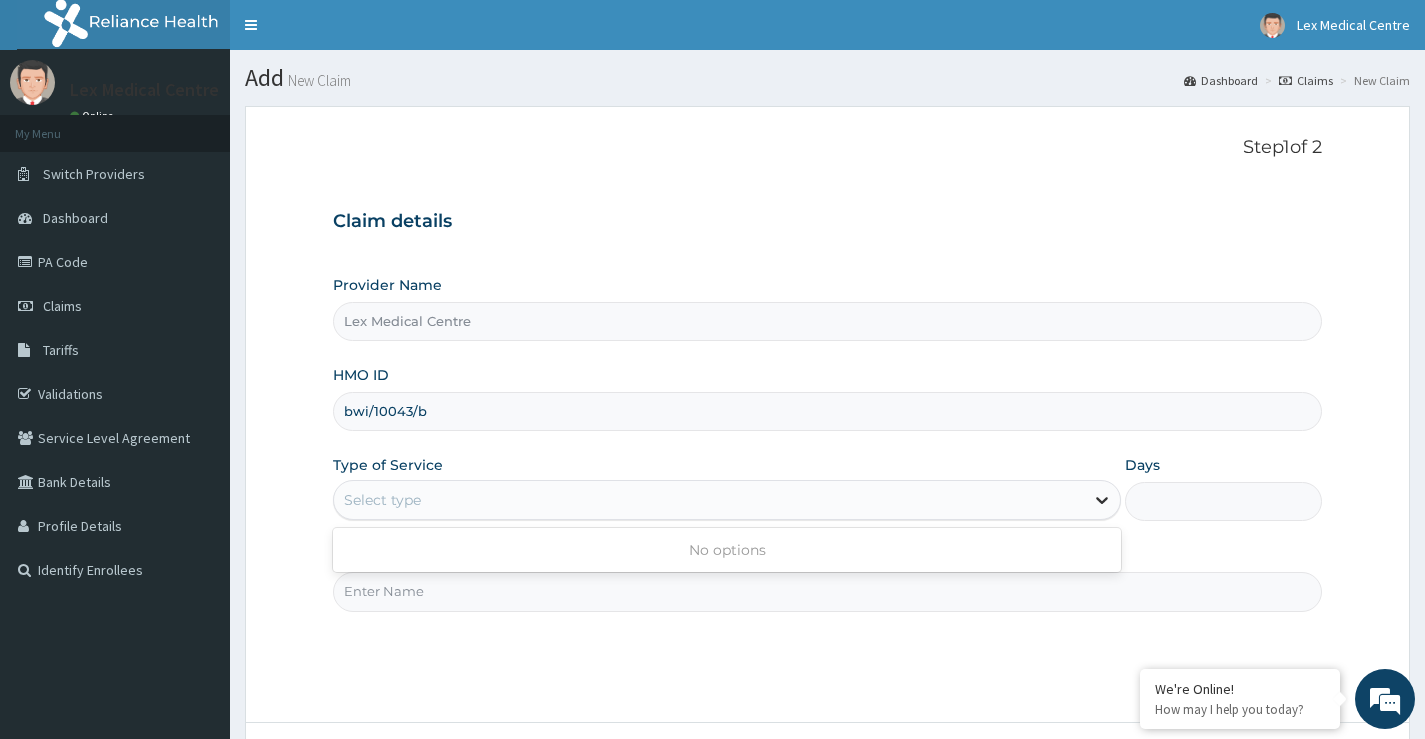 click 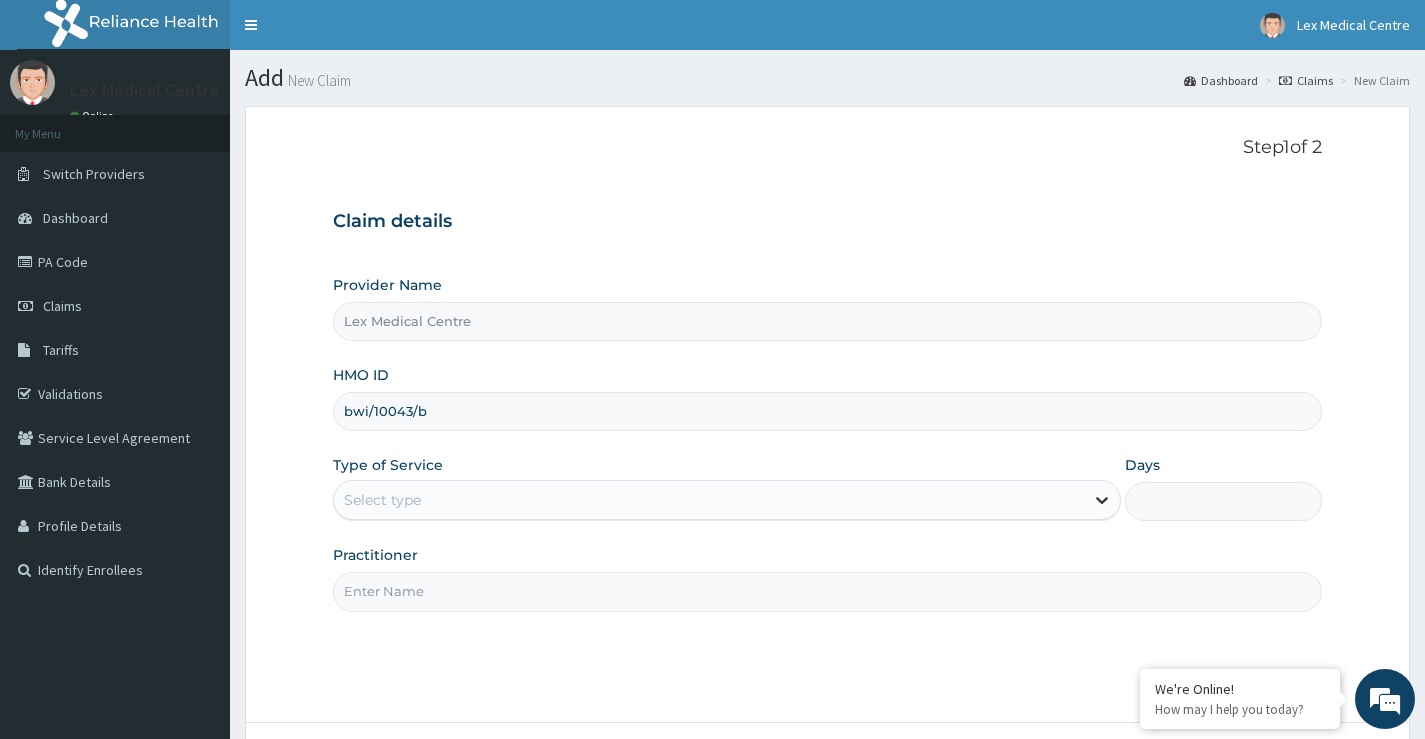 click 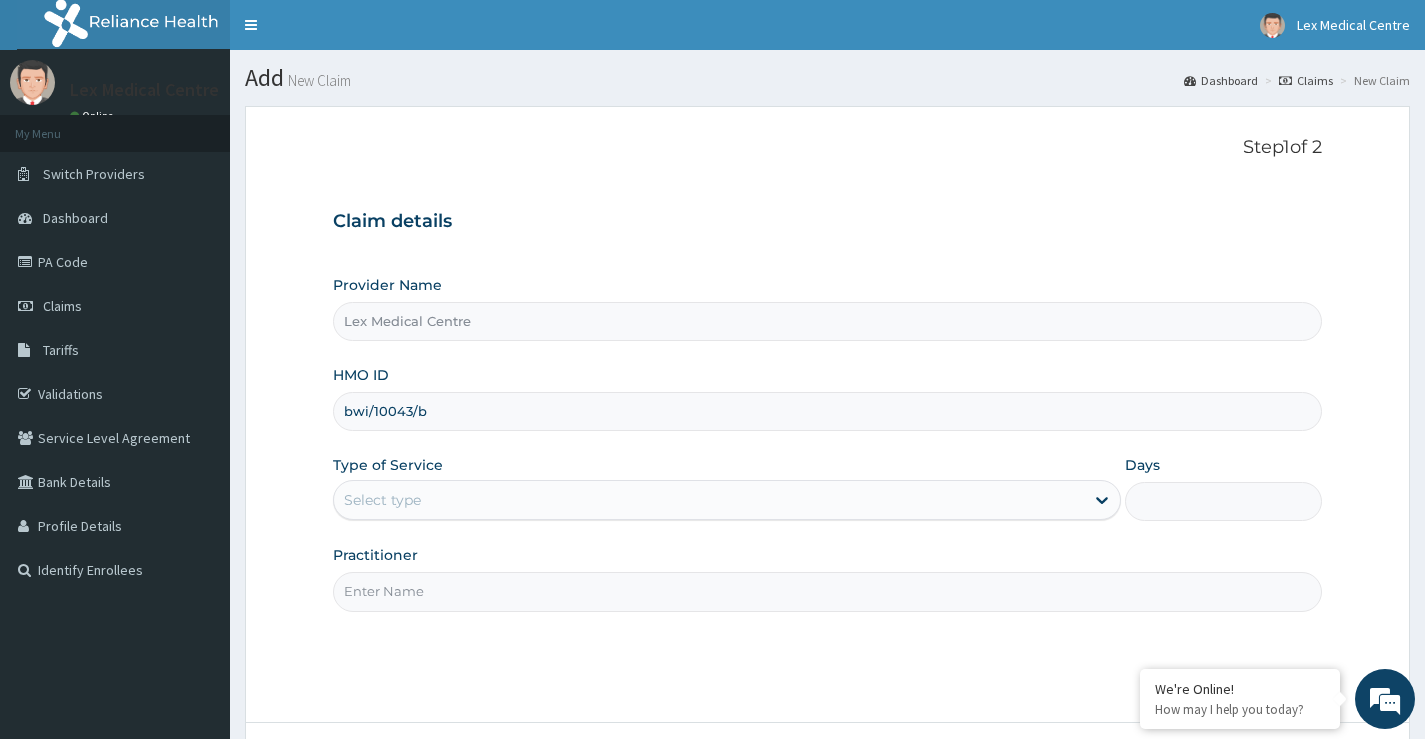click on "Select type" at bounding box center (709, 500) 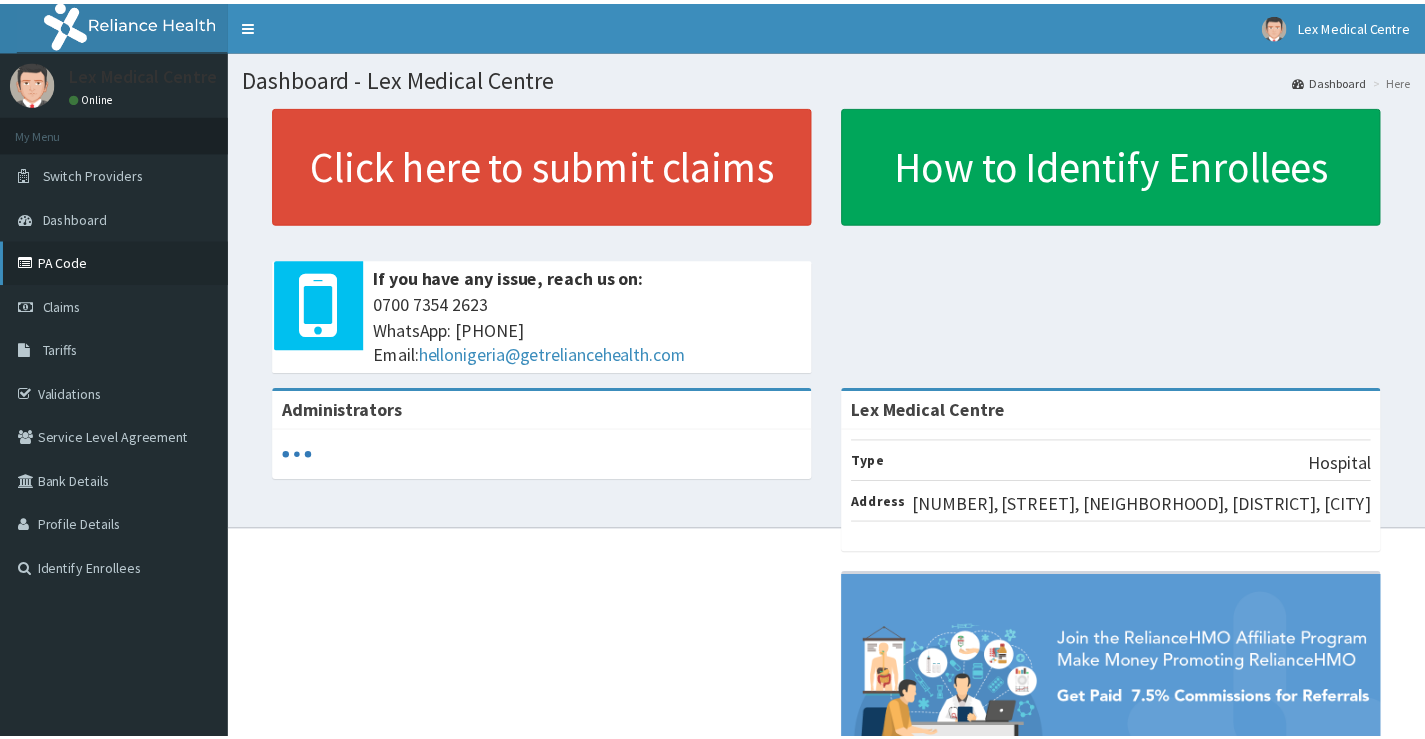 scroll, scrollTop: 0, scrollLeft: 0, axis: both 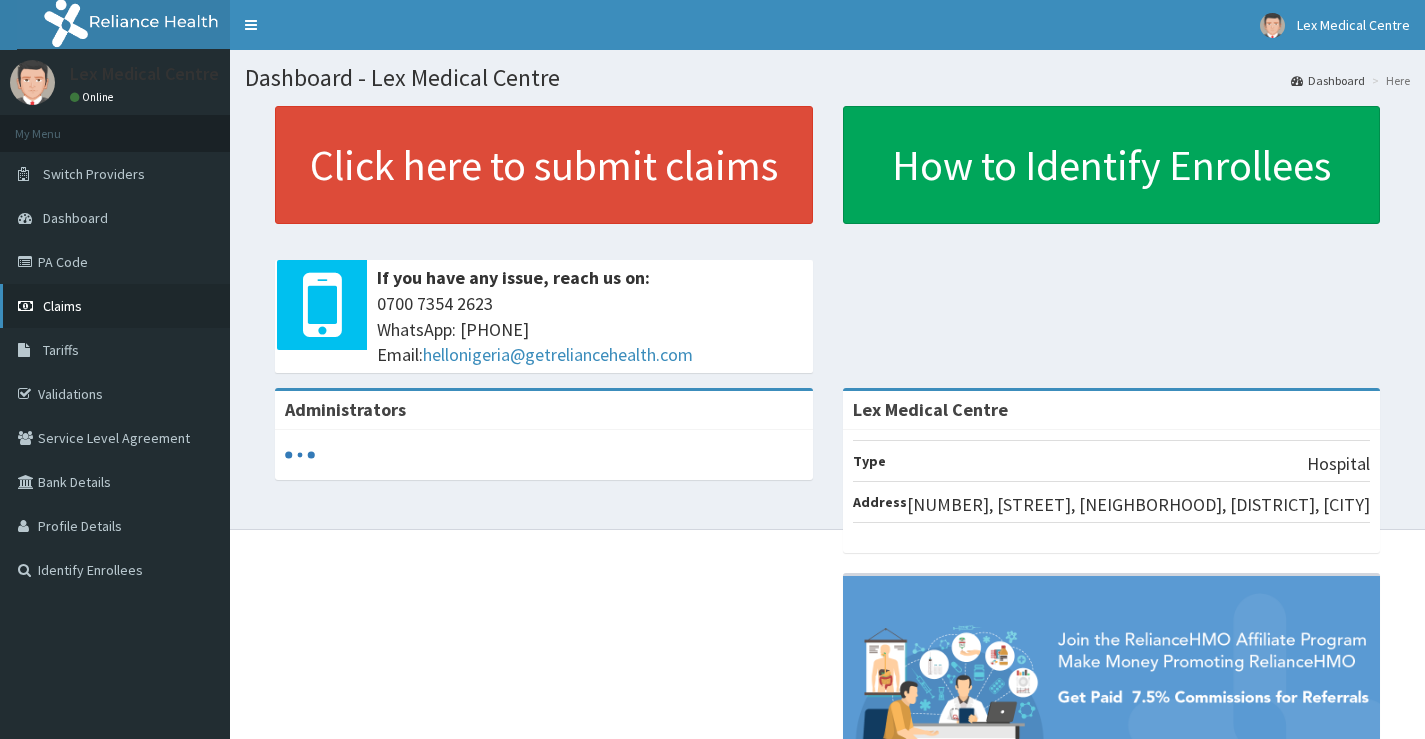 click on "Claims" at bounding box center (115, 306) 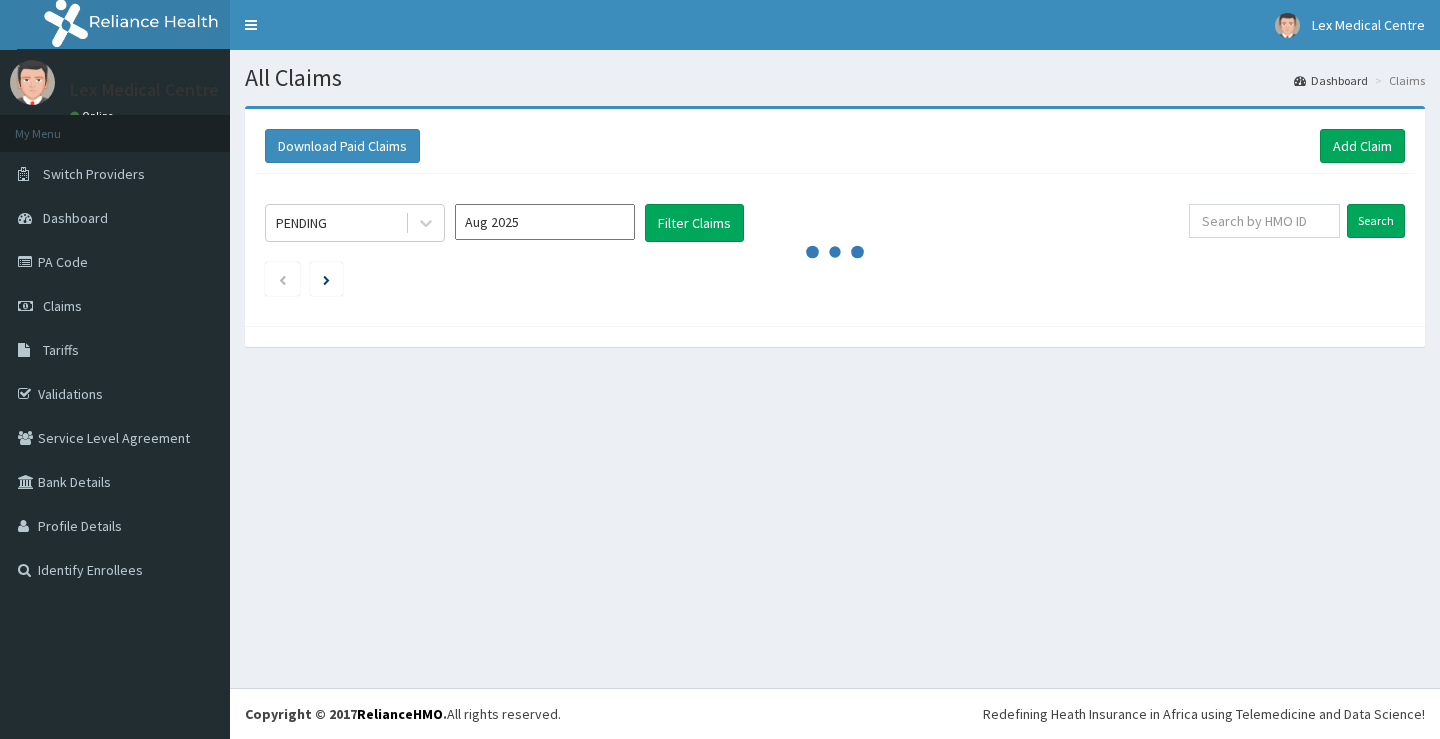 scroll, scrollTop: 0, scrollLeft: 0, axis: both 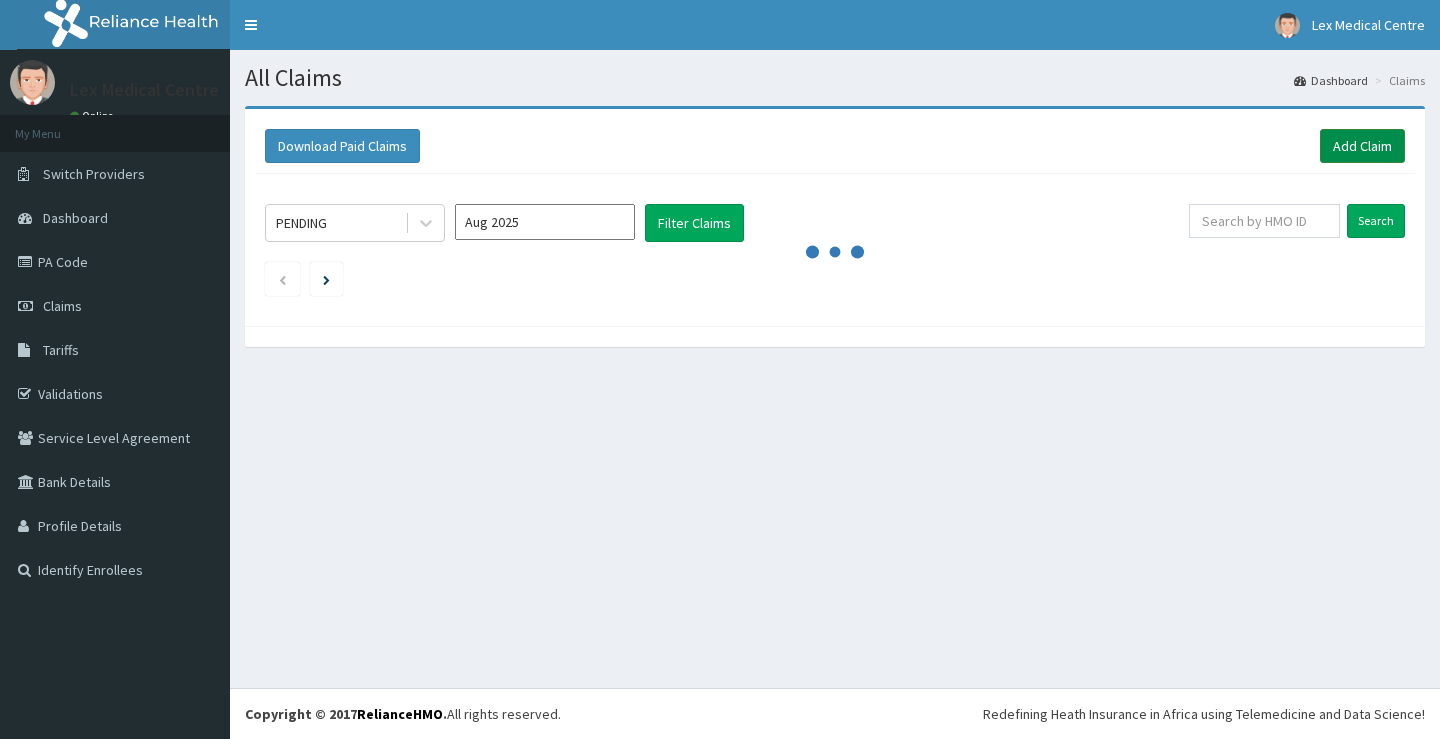 click on "Add Claim" at bounding box center (1362, 146) 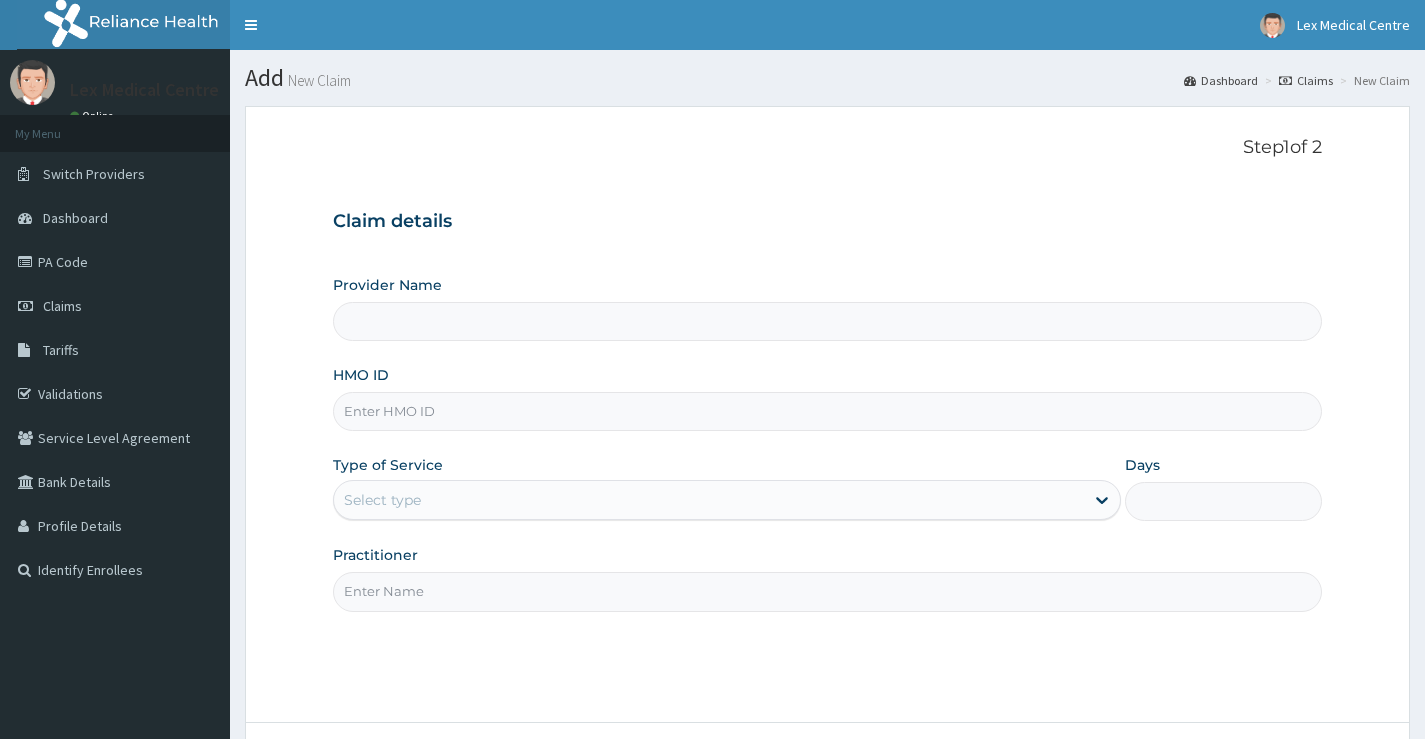 scroll, scrollTop: 0, scrollLeft: 0, axis: both 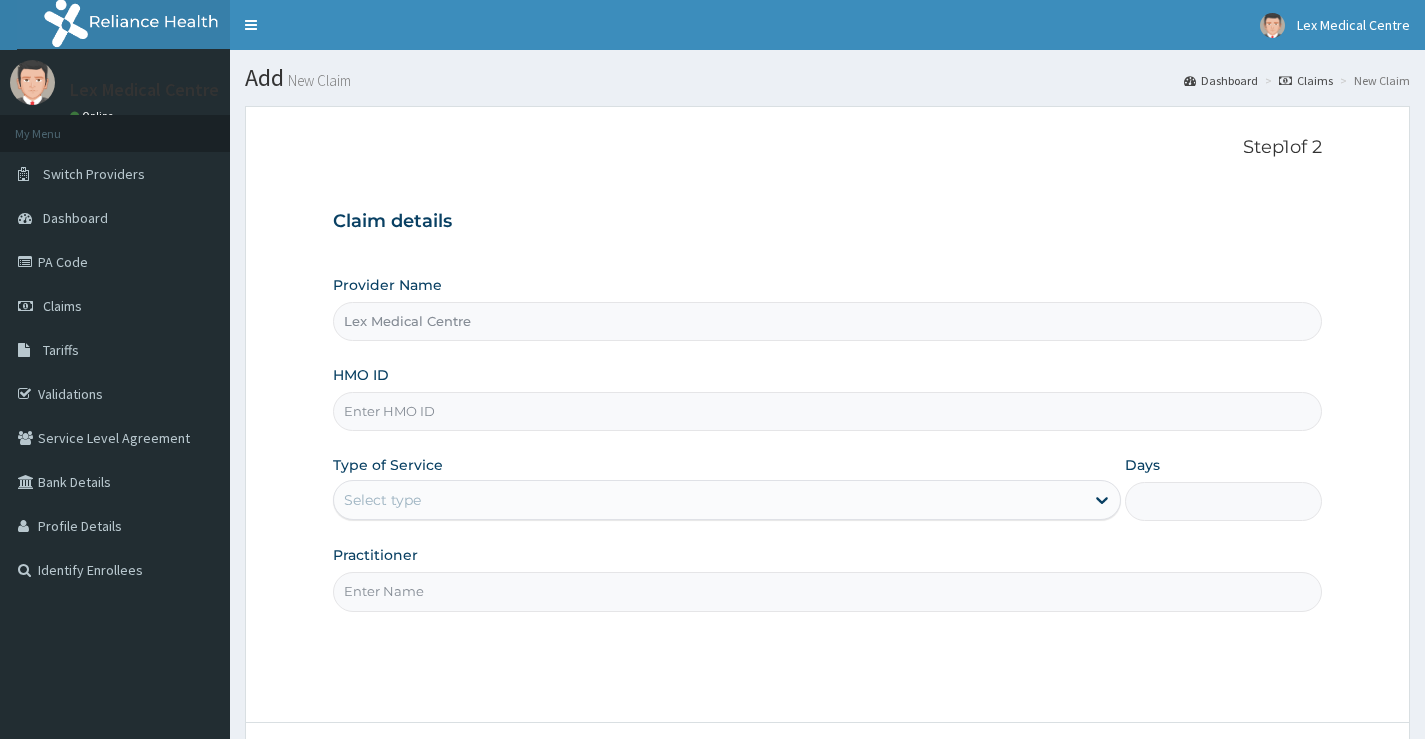 click on "Select type" at bounding box center (709, 500) 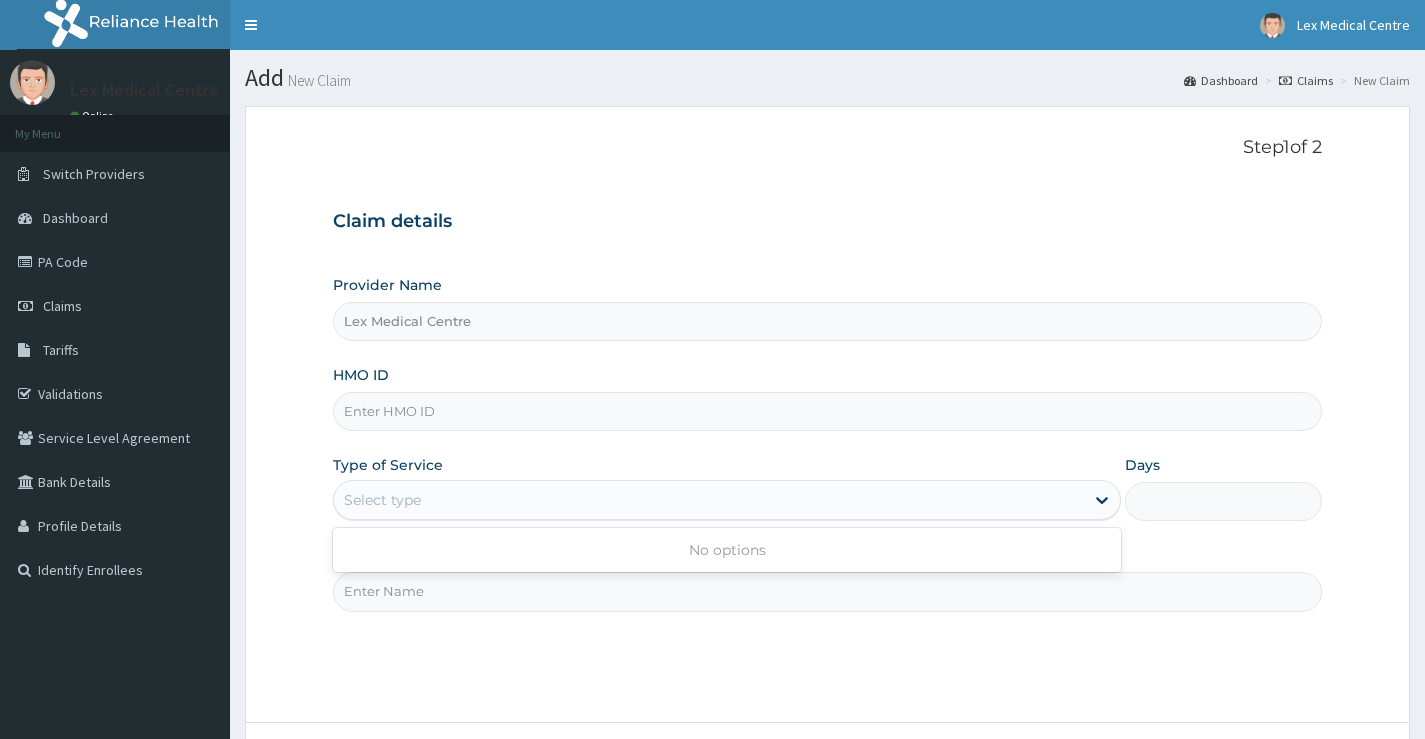 click on "HMO ID" at bounding box center [827, 411] 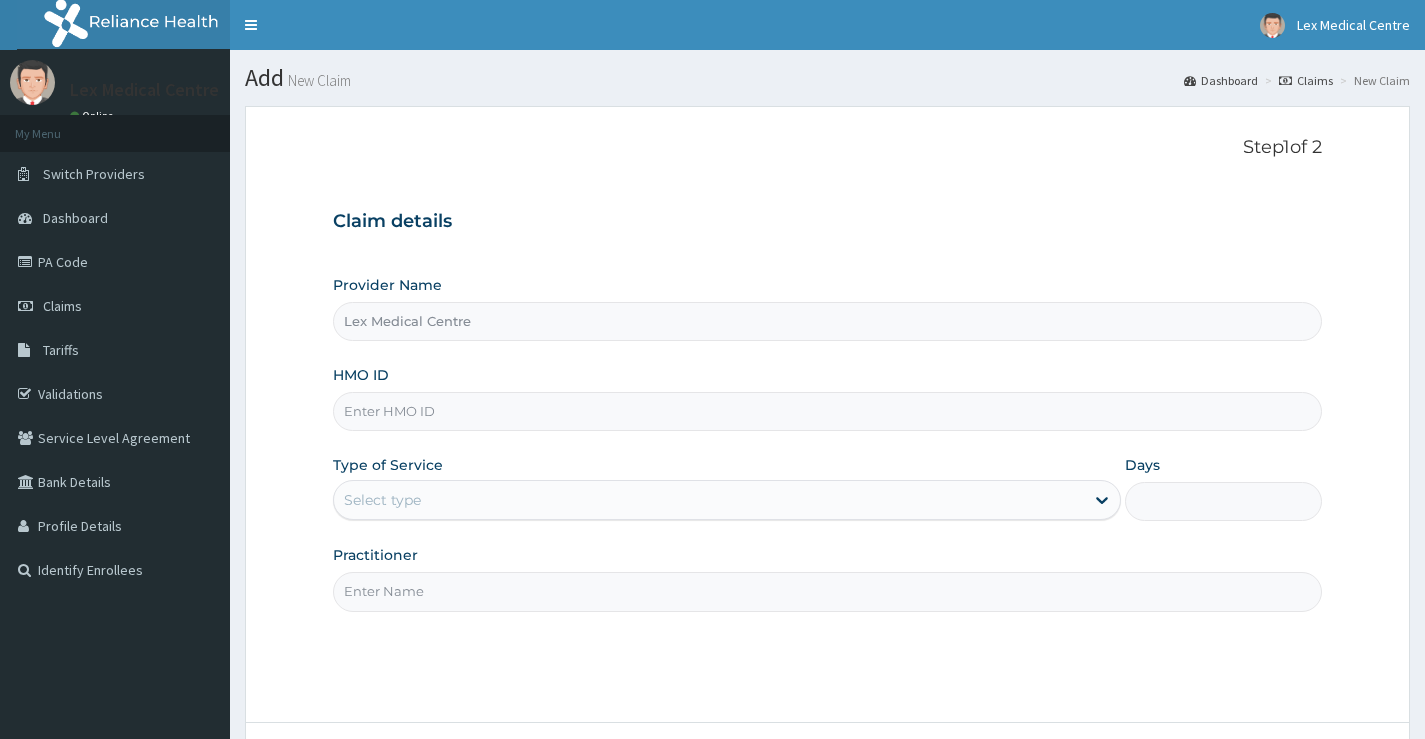 paste on "bwi/10043/b" 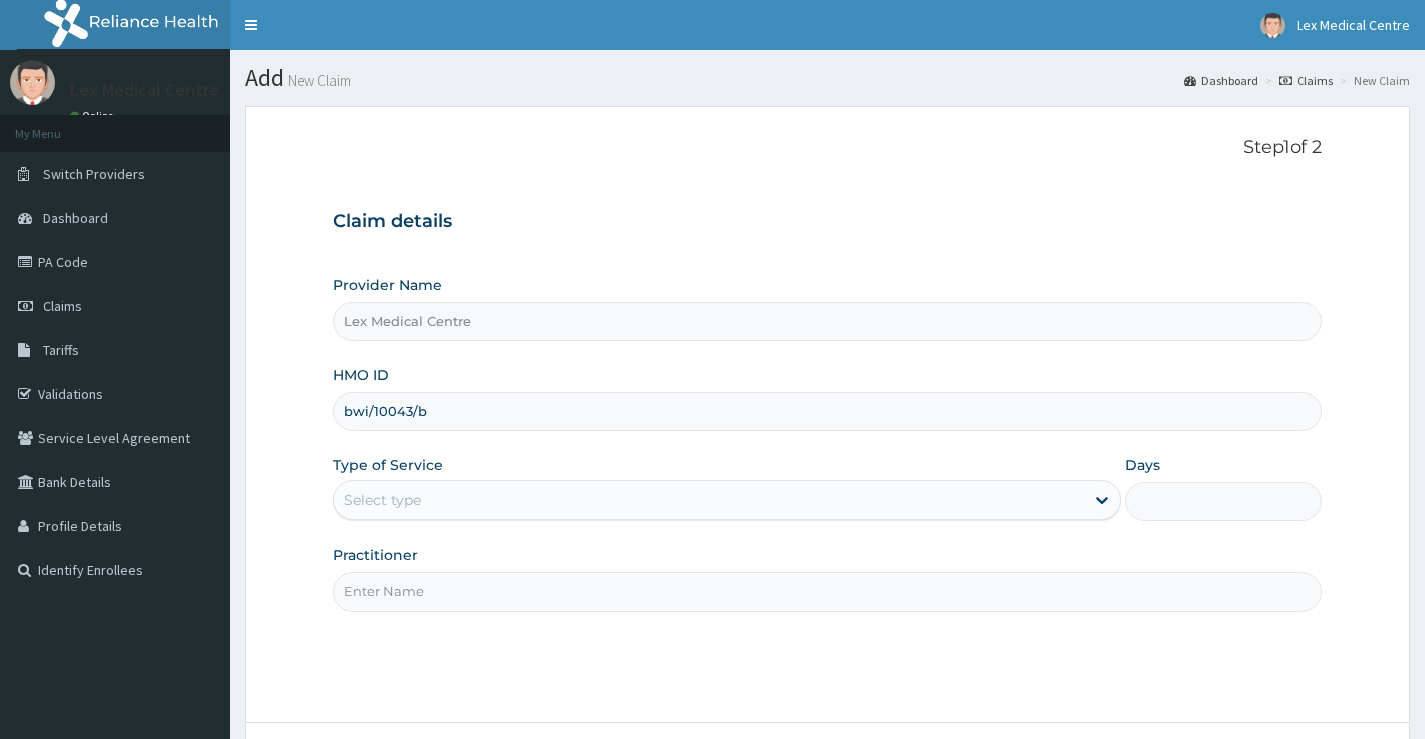 type on "bwi/10043/b" 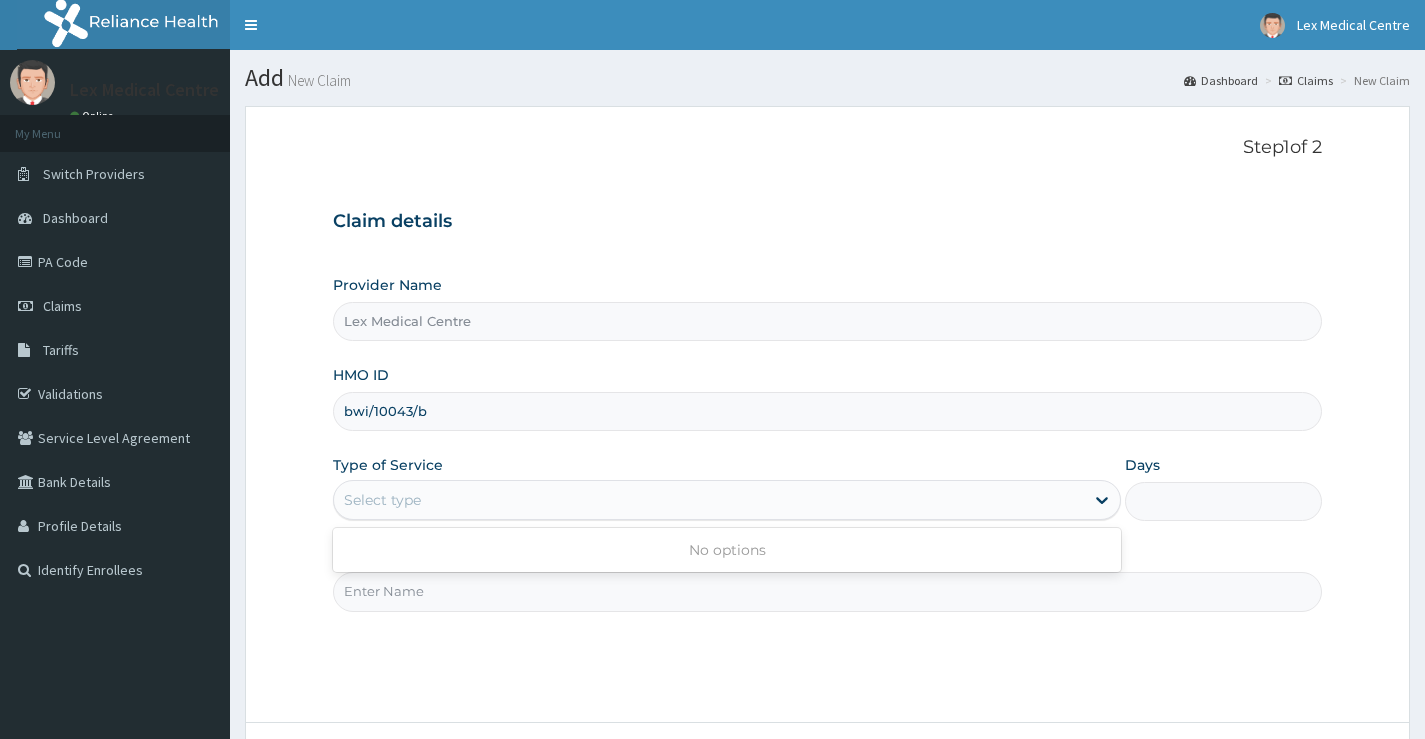 click on "Select type" at bounding box center [709, 500] 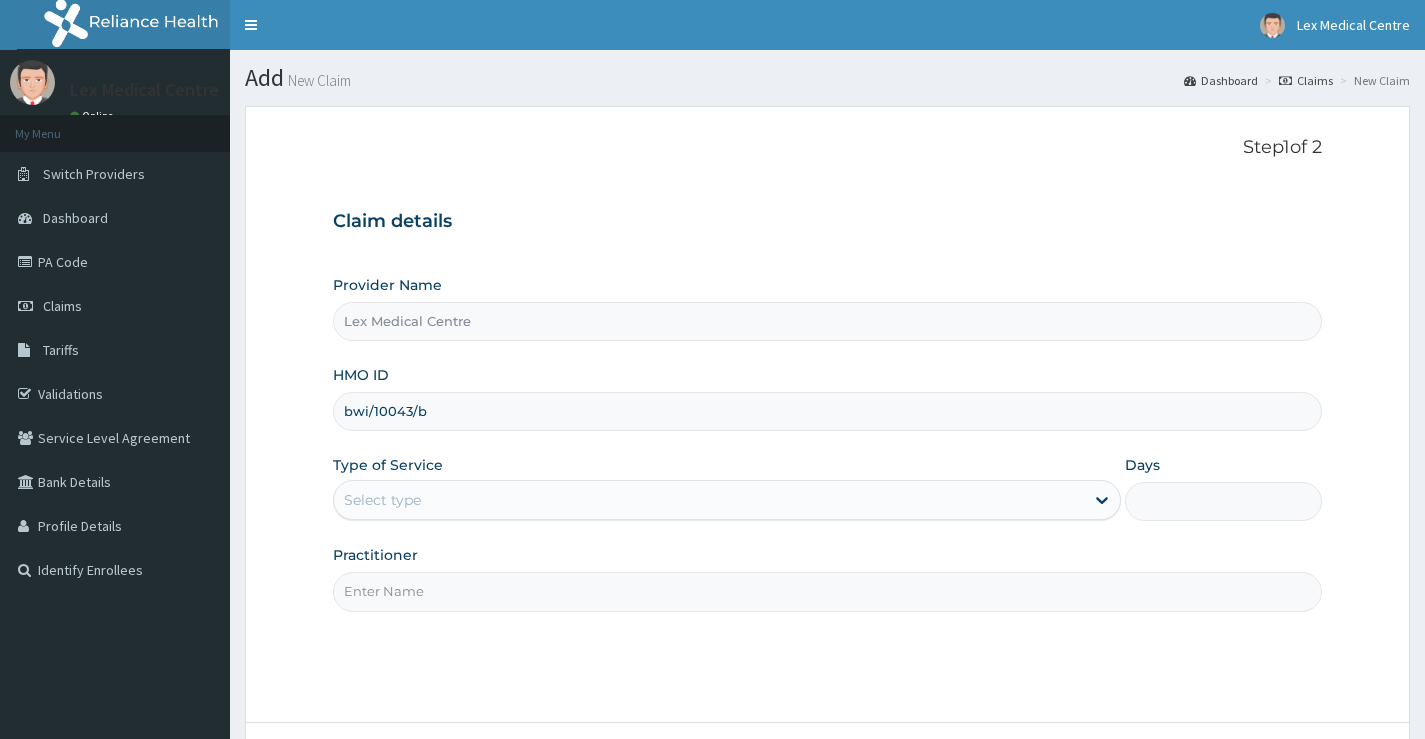 click on "Select type" at bounding box center (709, 500) 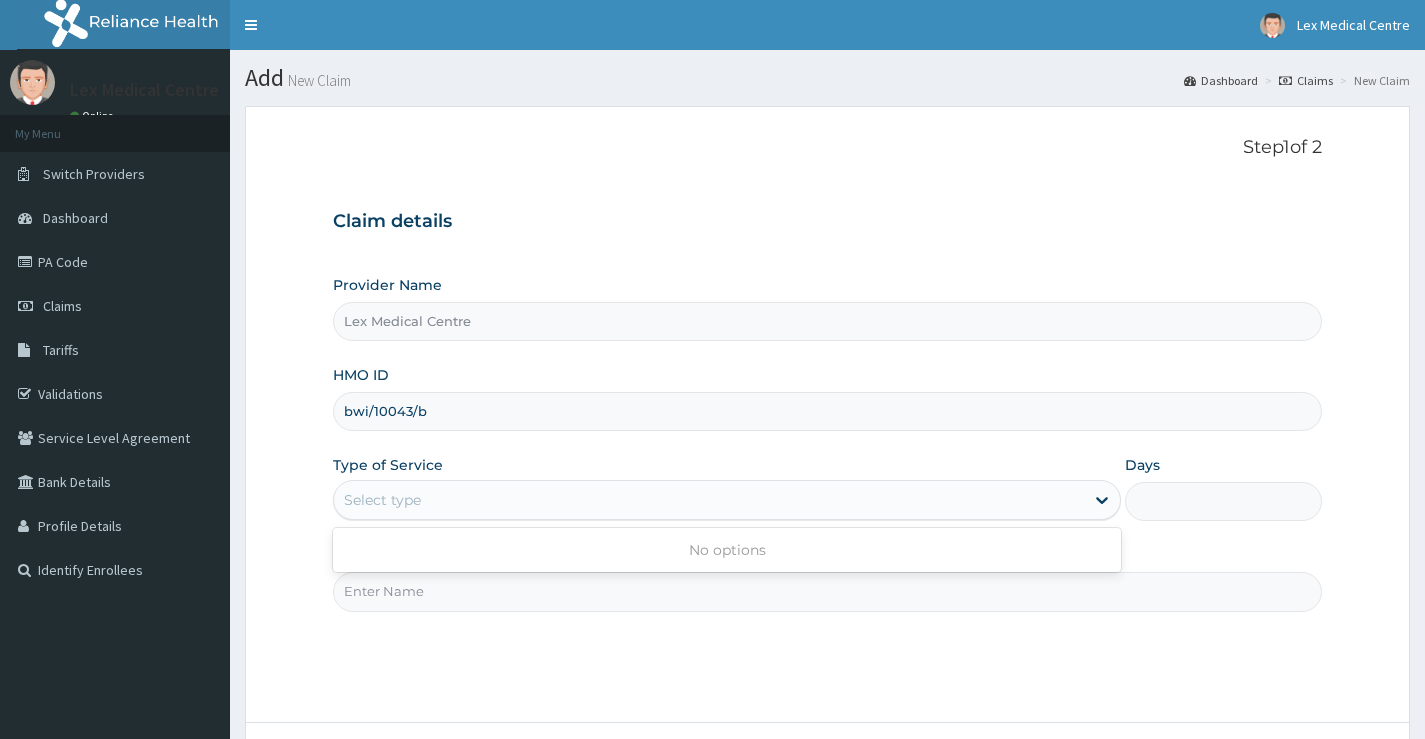 click on "Select type" at bounding box center [709, 500] 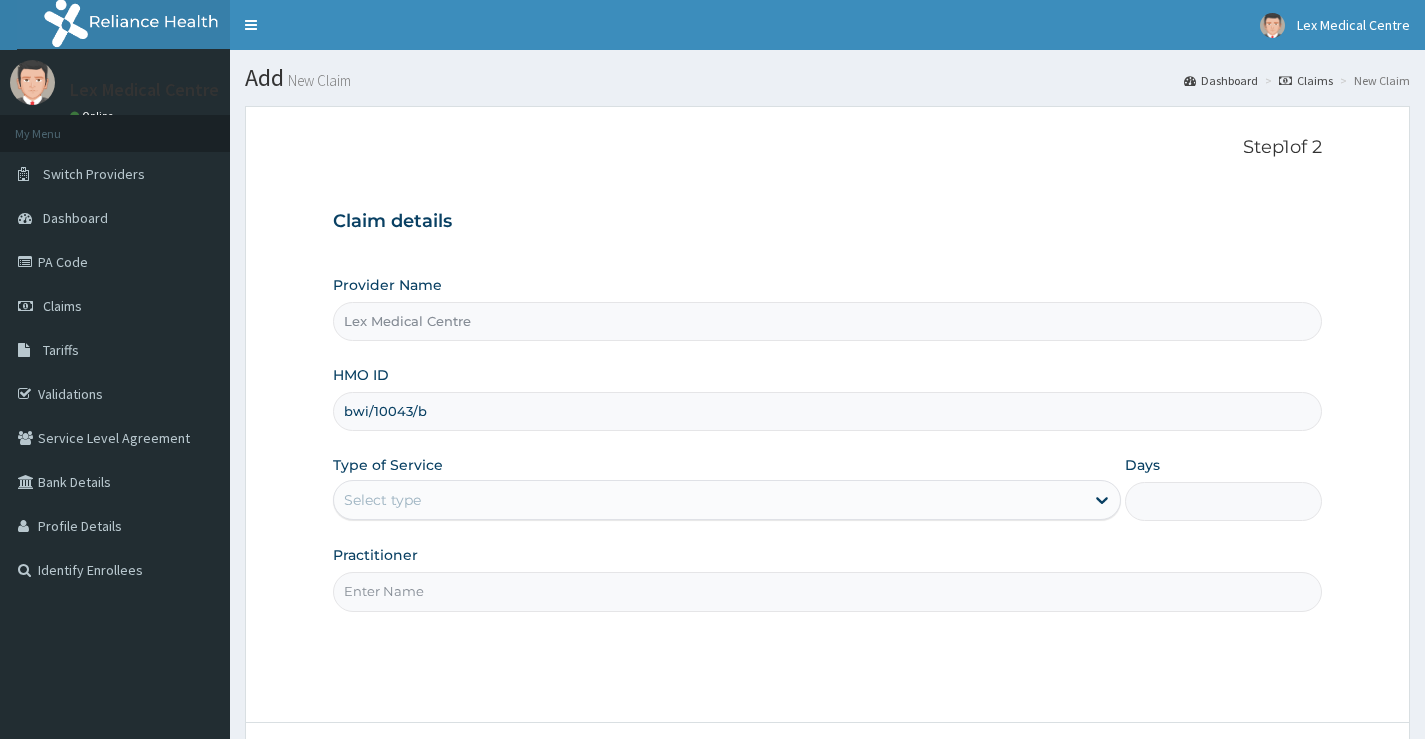 click on "Select type" at bounding box center (709, 500) 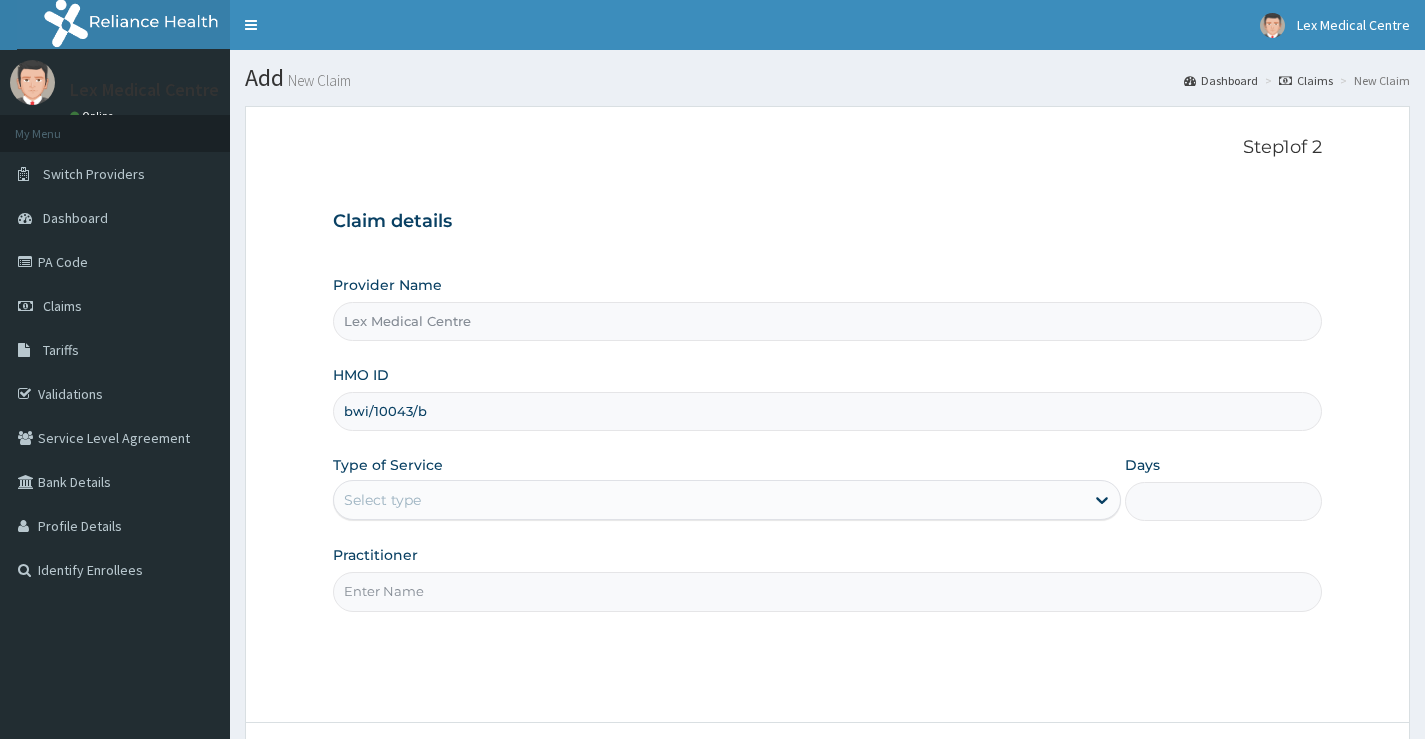 click on "Select type" at bounding box center (709, 500) 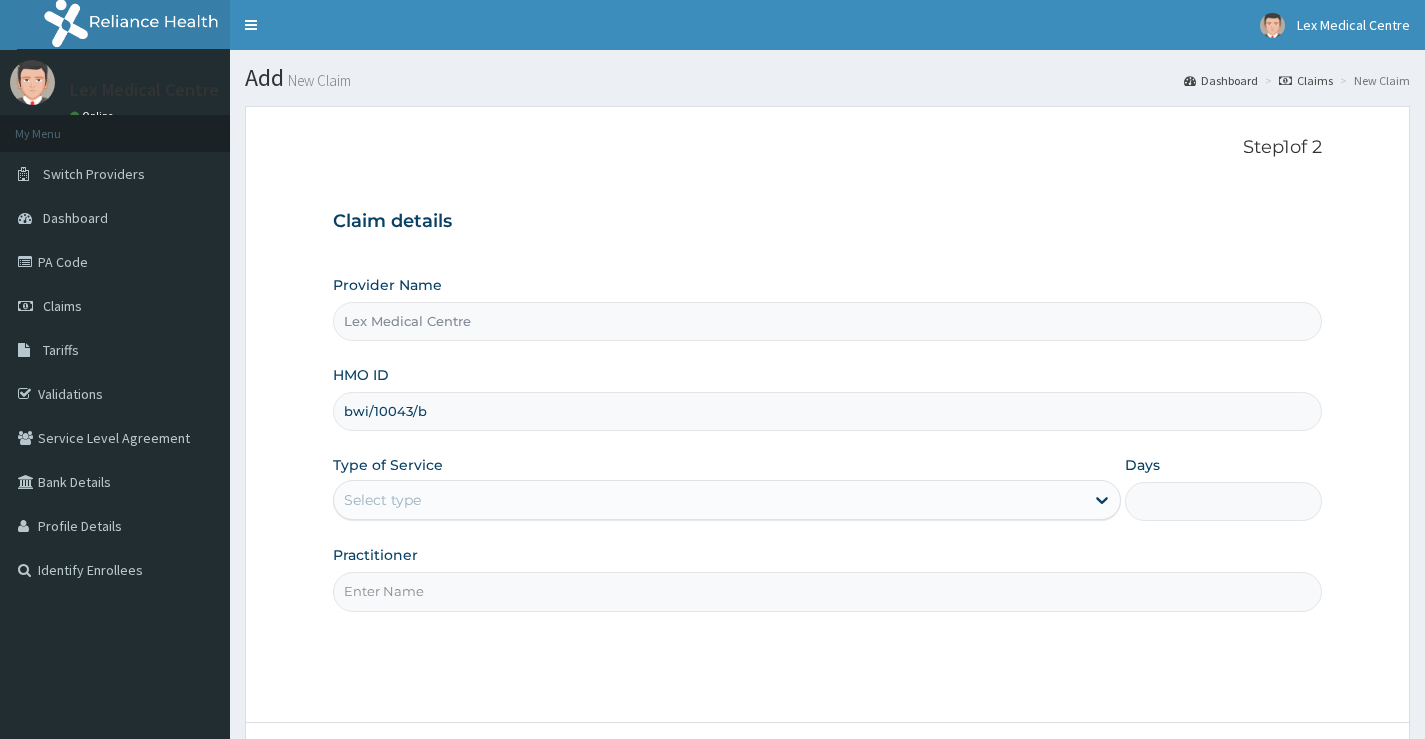 click on "Practitioner" at bounding box center [375, 555] 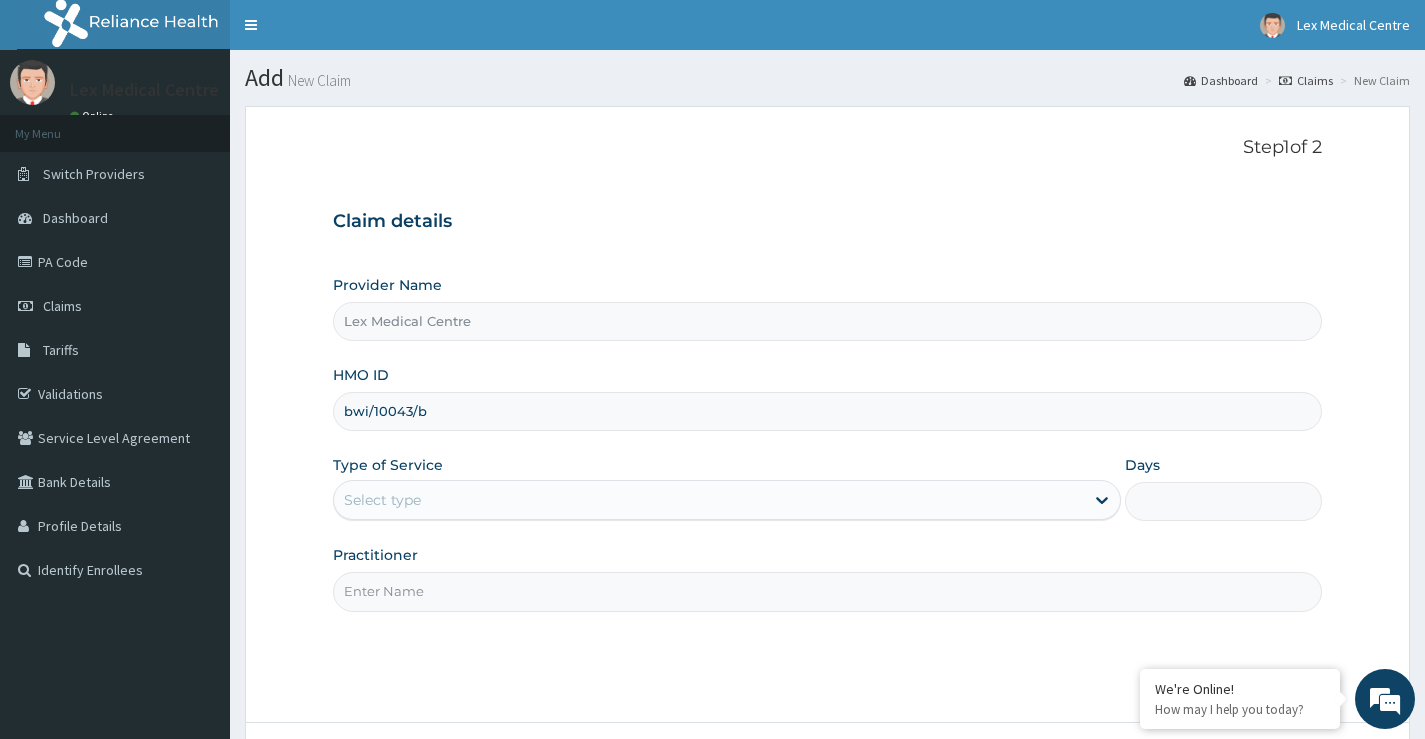 click on "Practitioner" at bounding box center [827, 591] 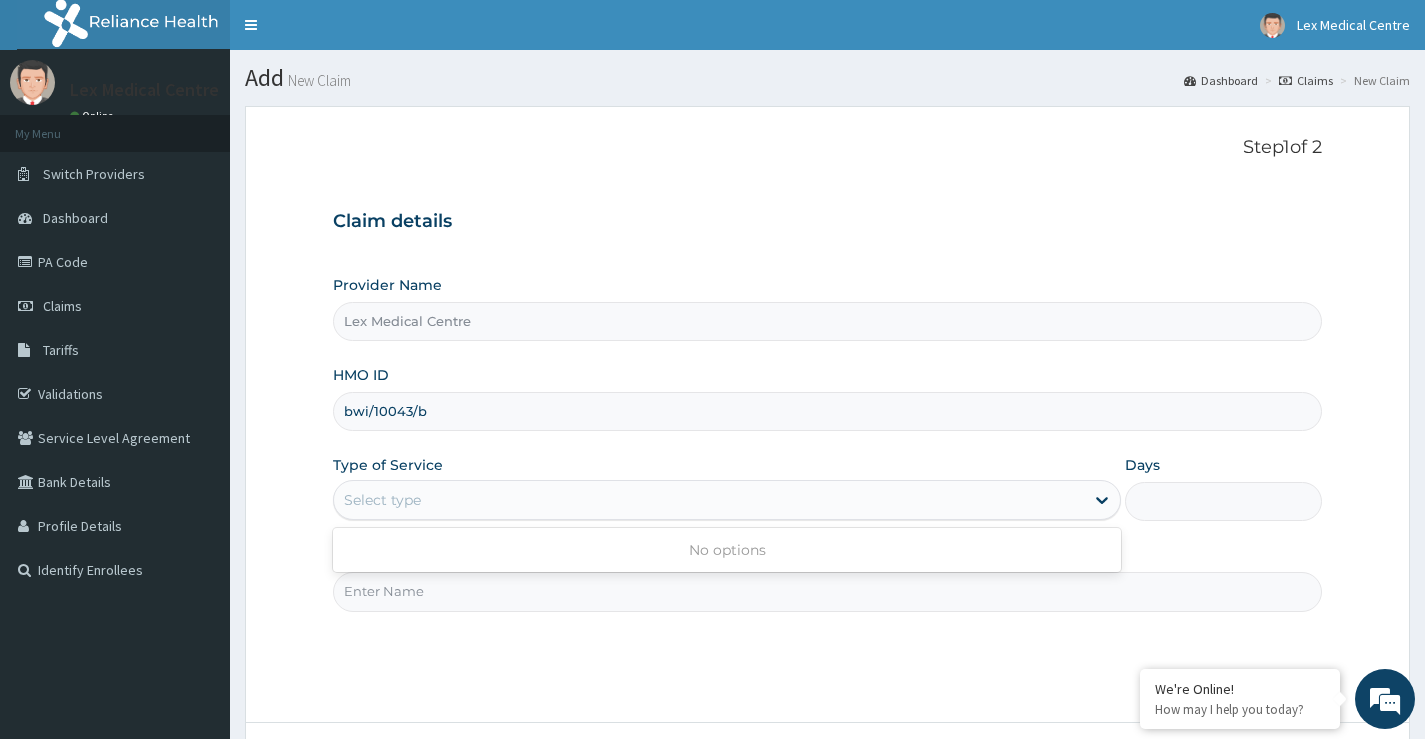 click on "Select type" at bounding box center [709, 500] 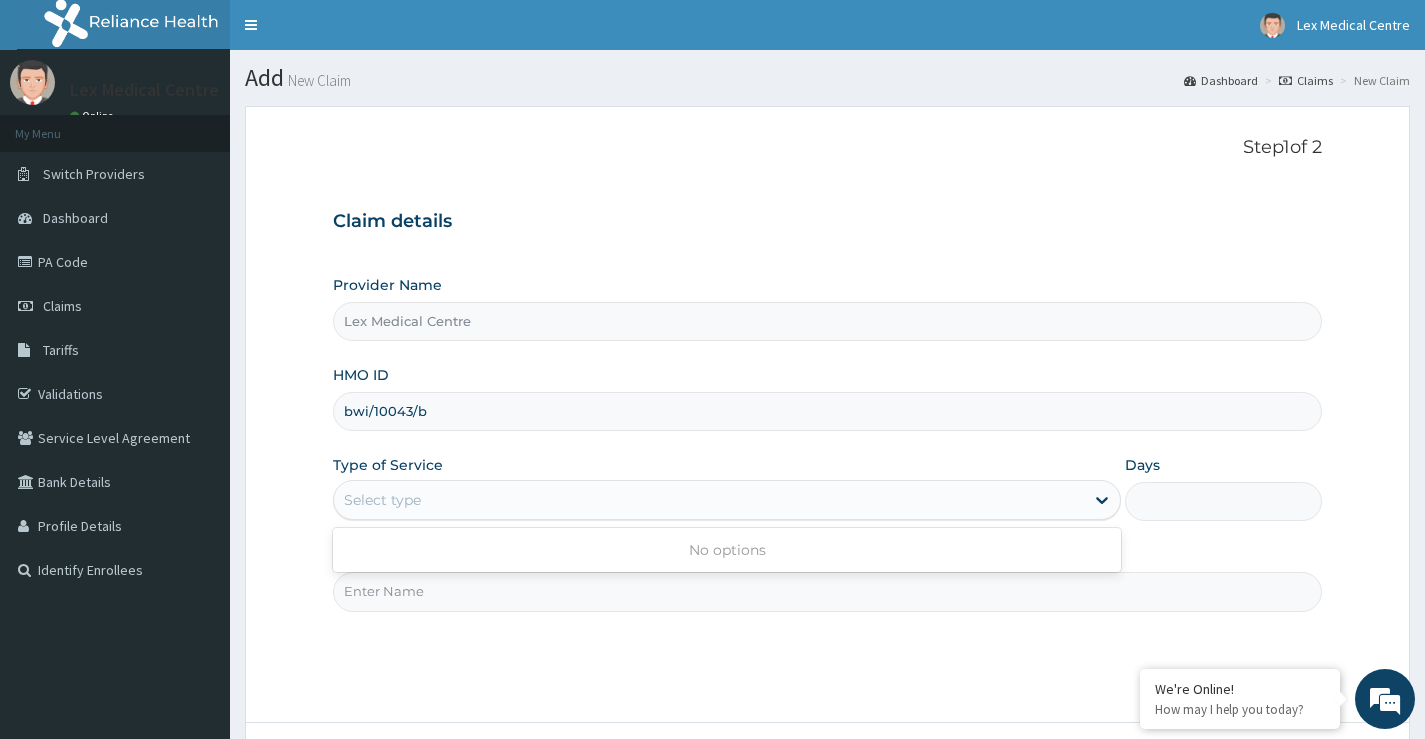 click on "No options" at bounding box center [727, 550] 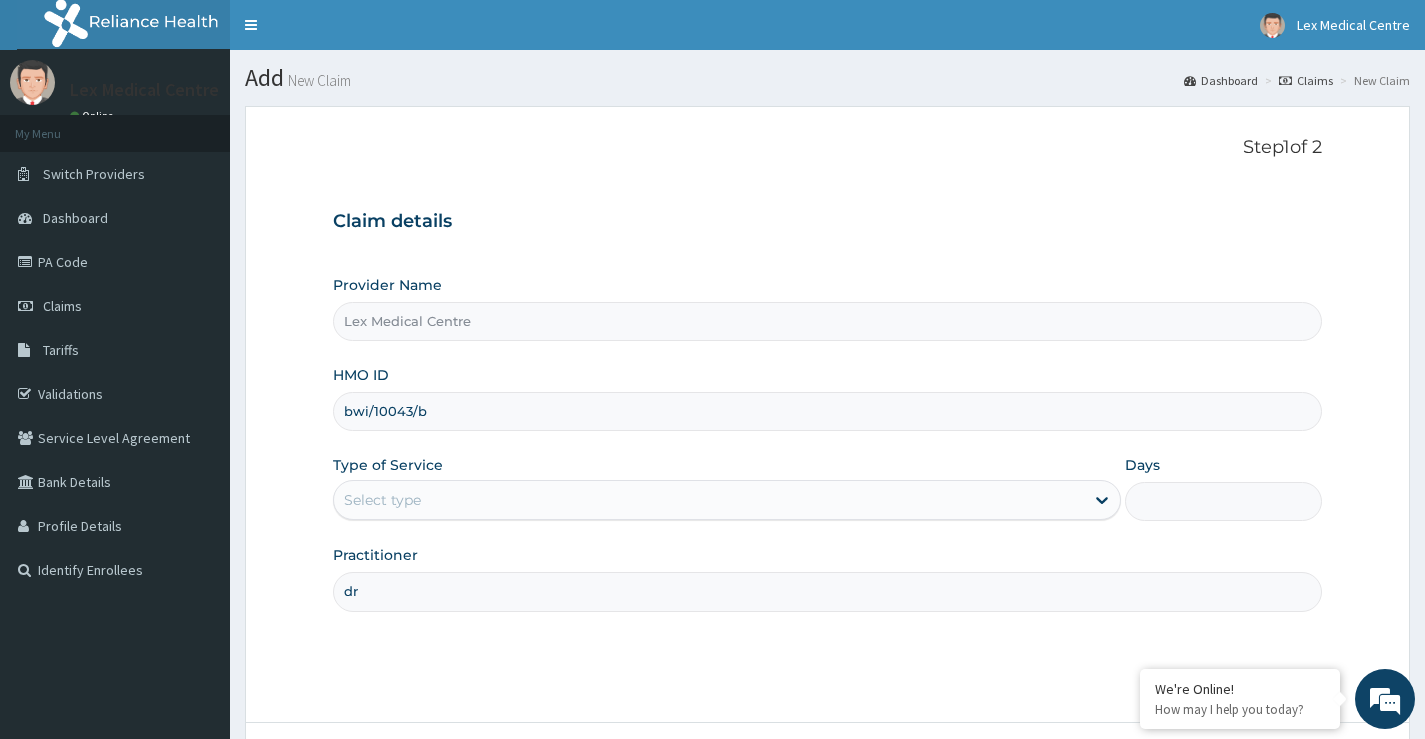 type on "d" 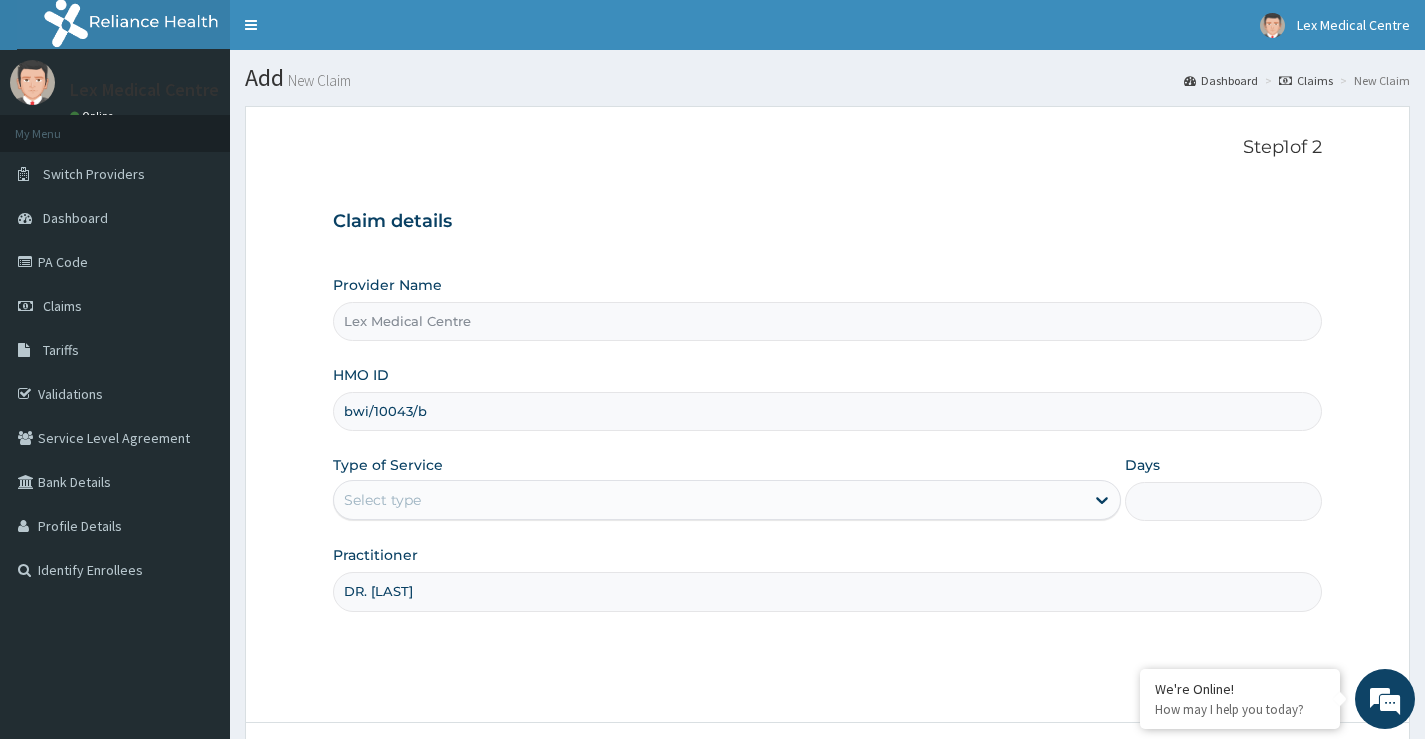 type on "DR. KUKOYI" 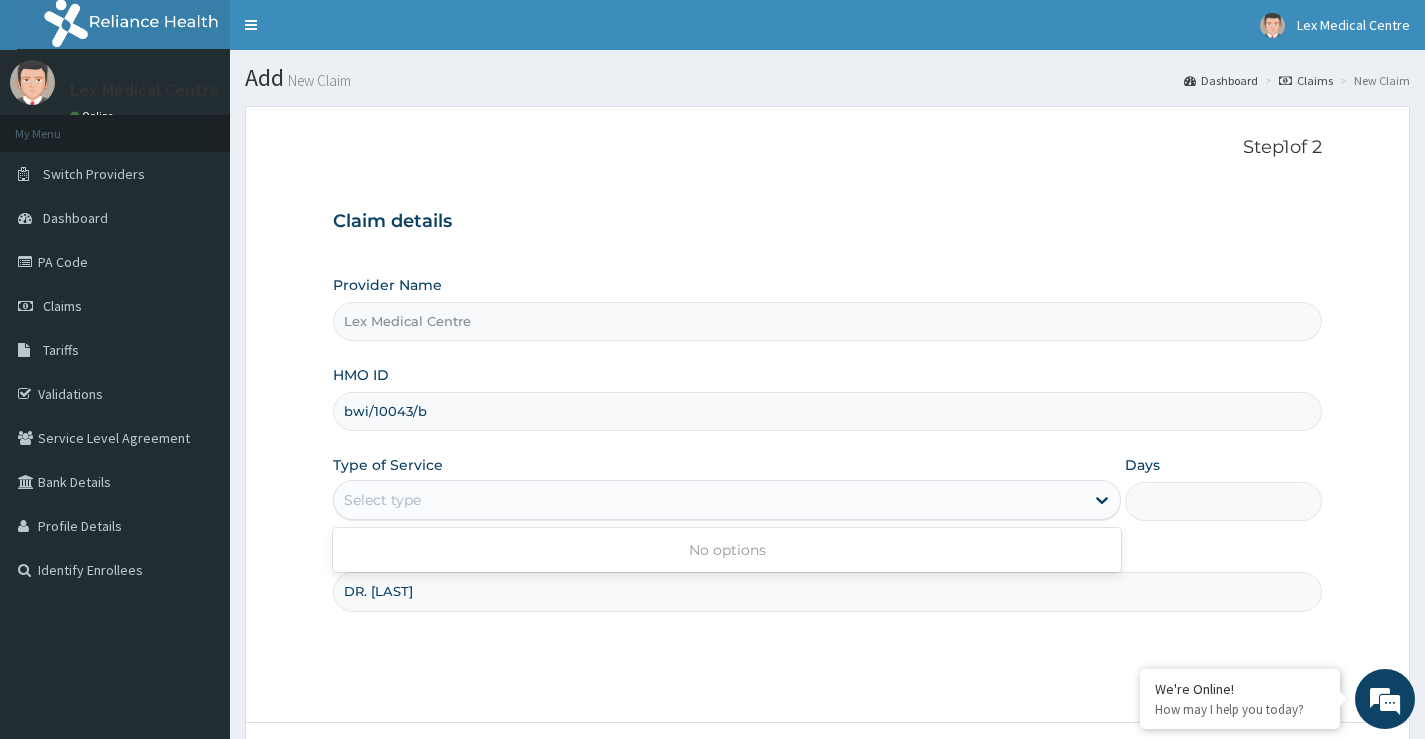 click on "Select type" at bounding box center [709, 500] 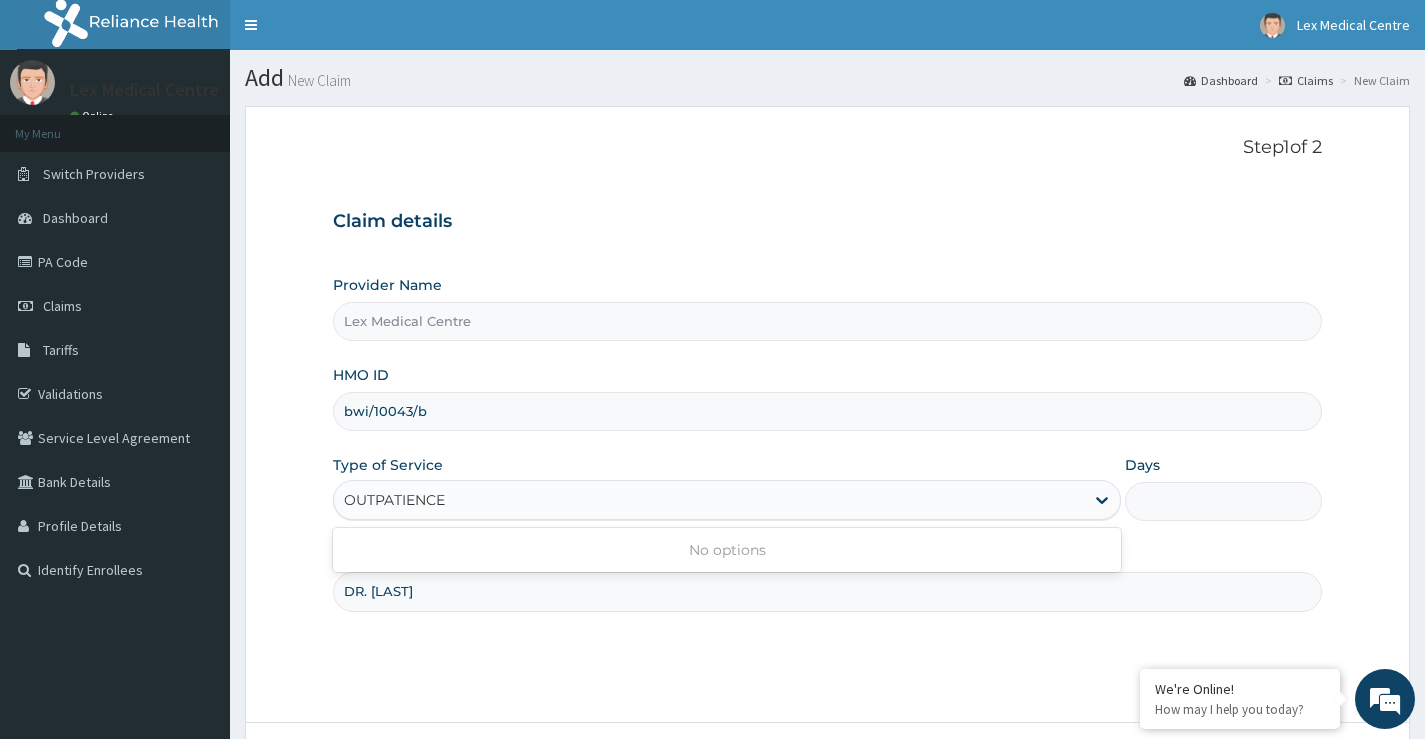 type on "OUTPATIENCE" 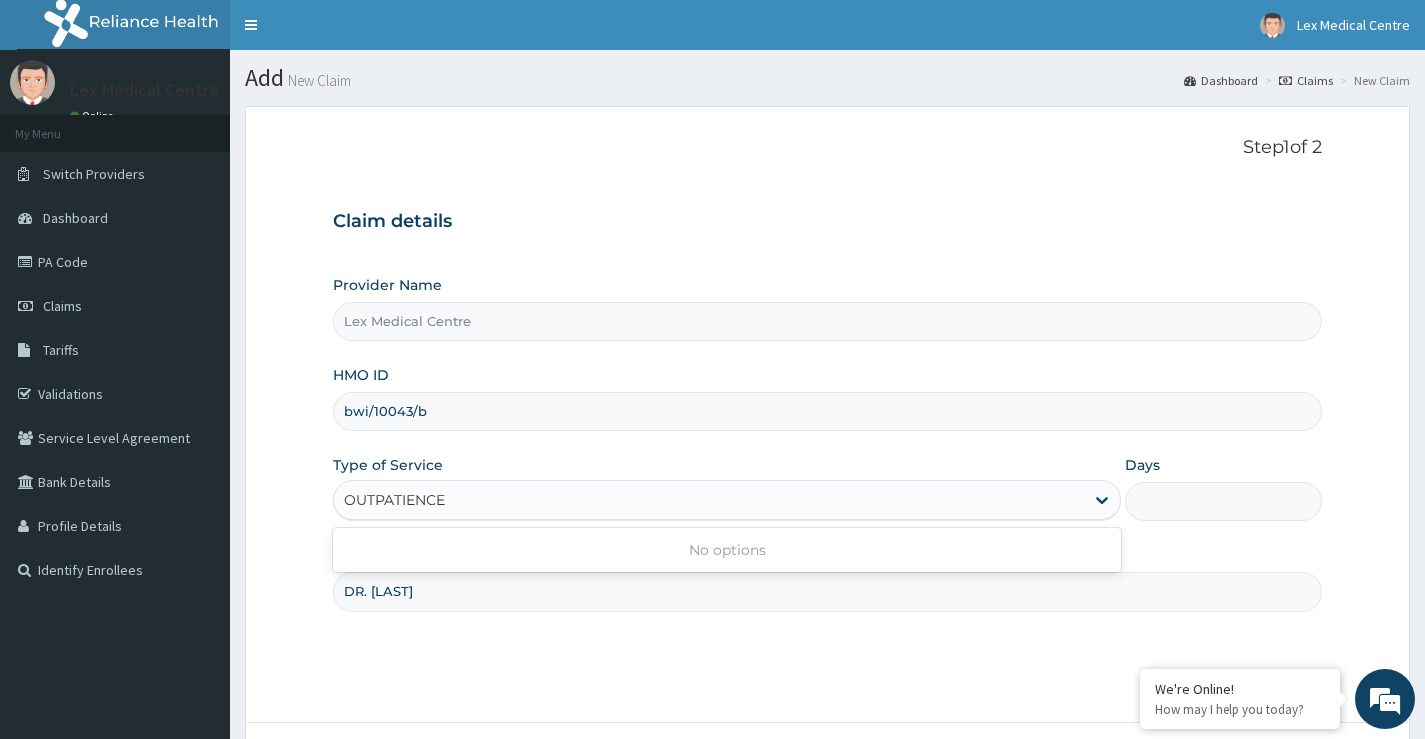 type 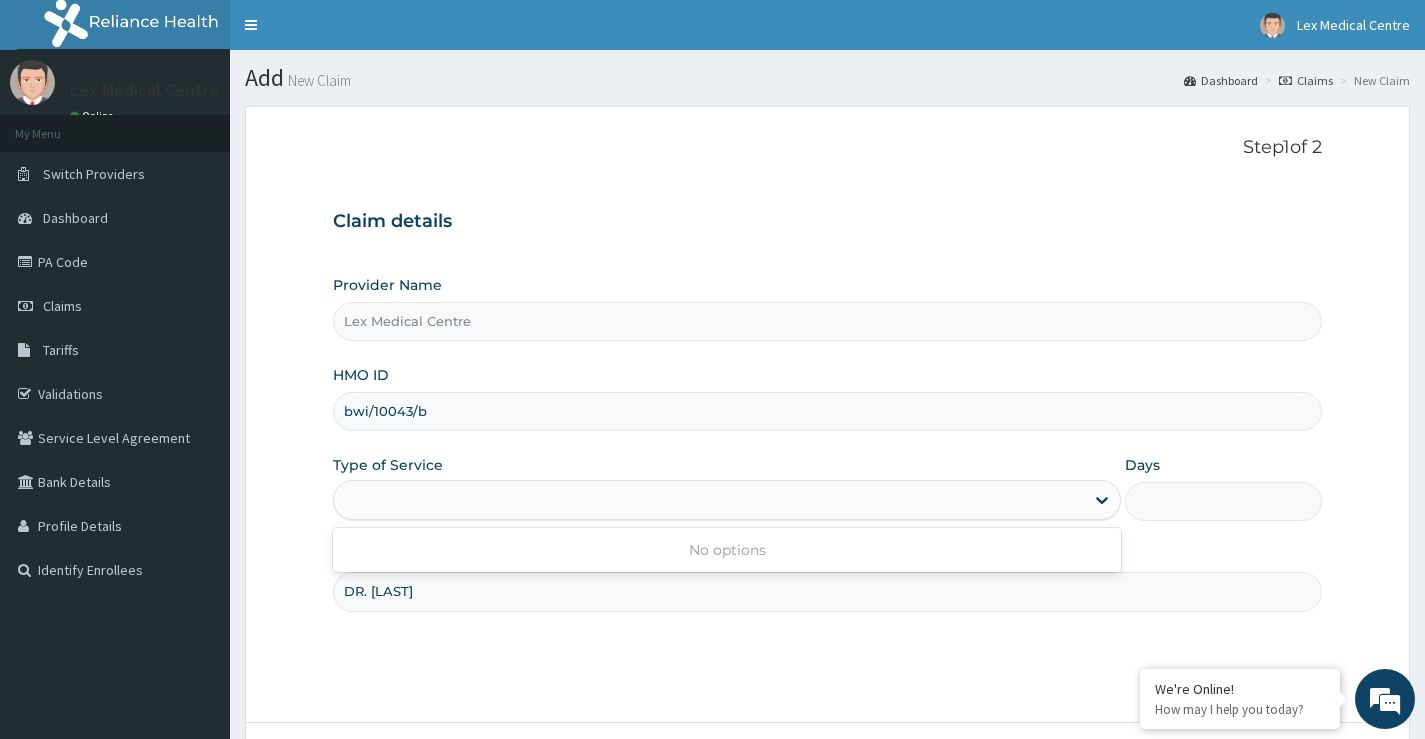 click on "Days" at bounding box center [1223, 501] 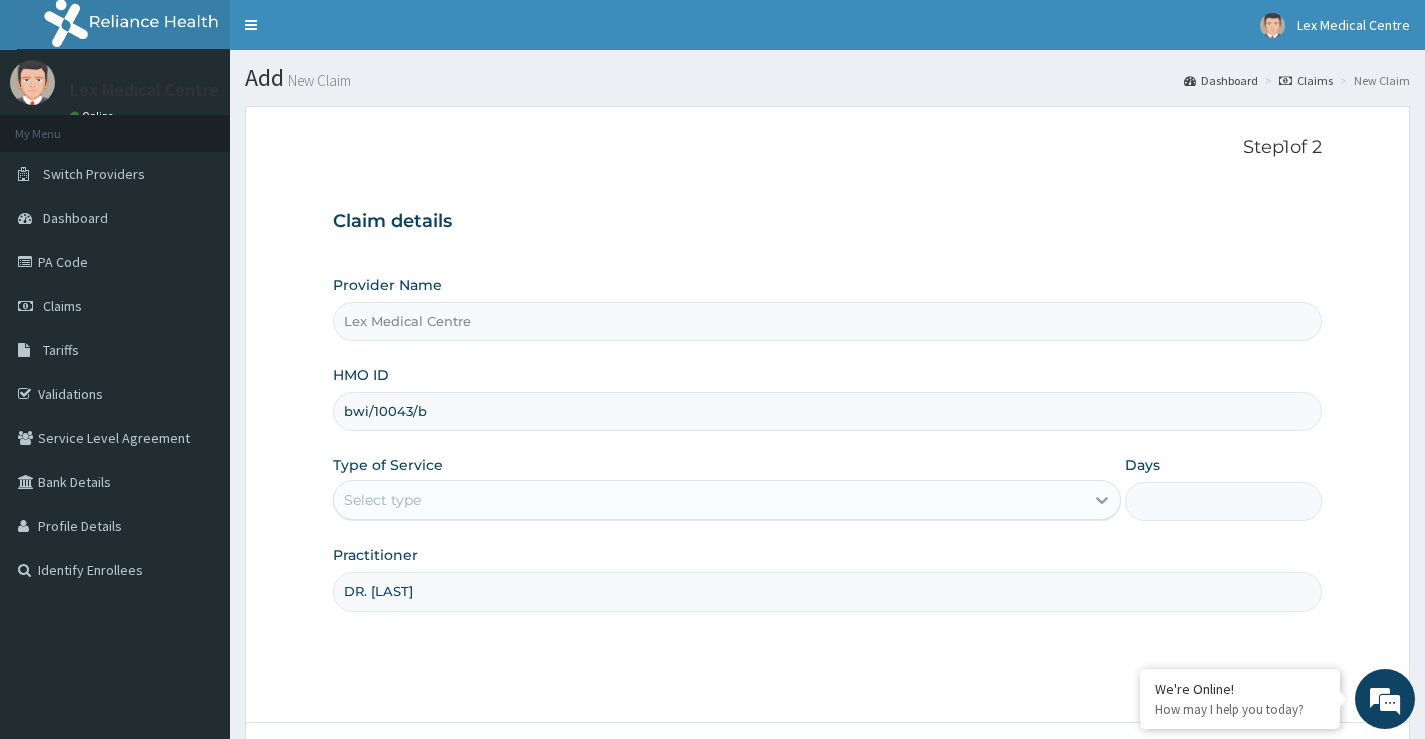 click 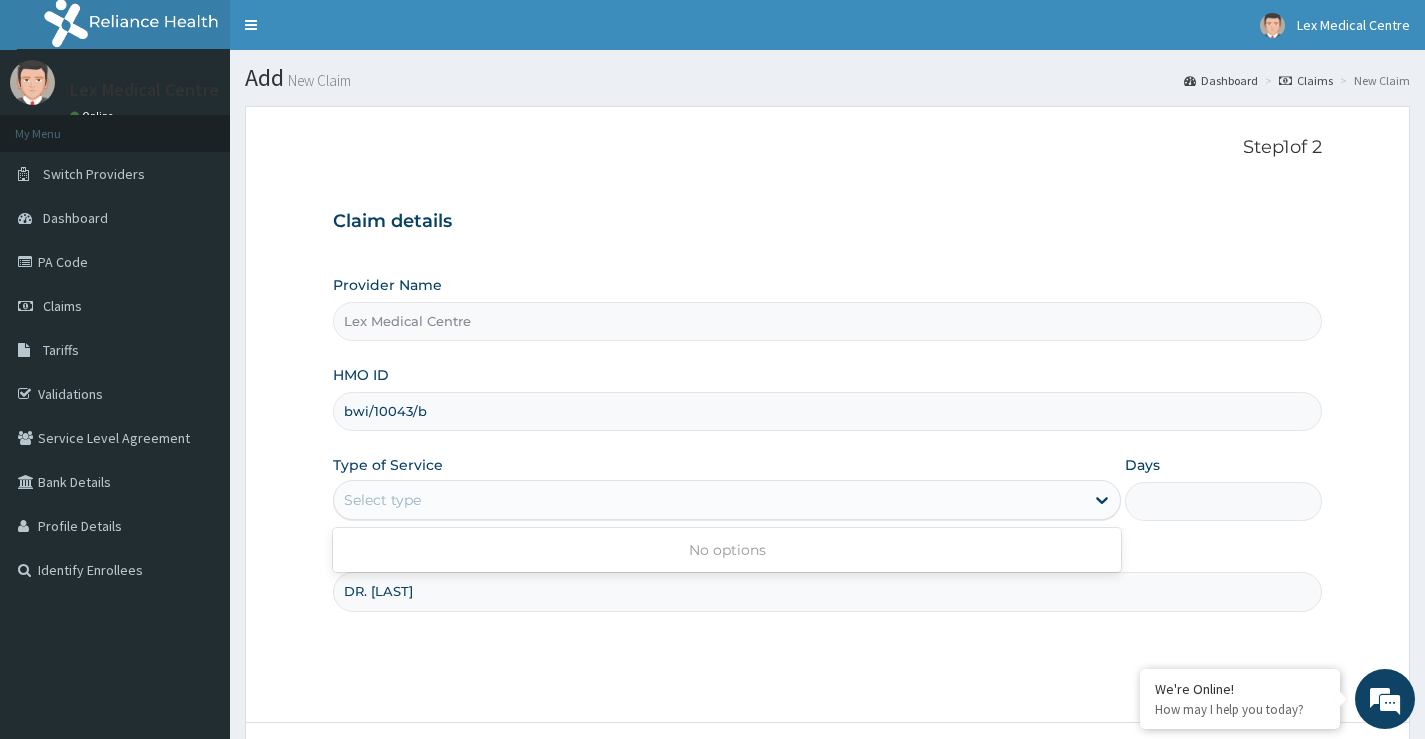 scroll, scrollTop: 0, scrollLeft: 0, axis: both 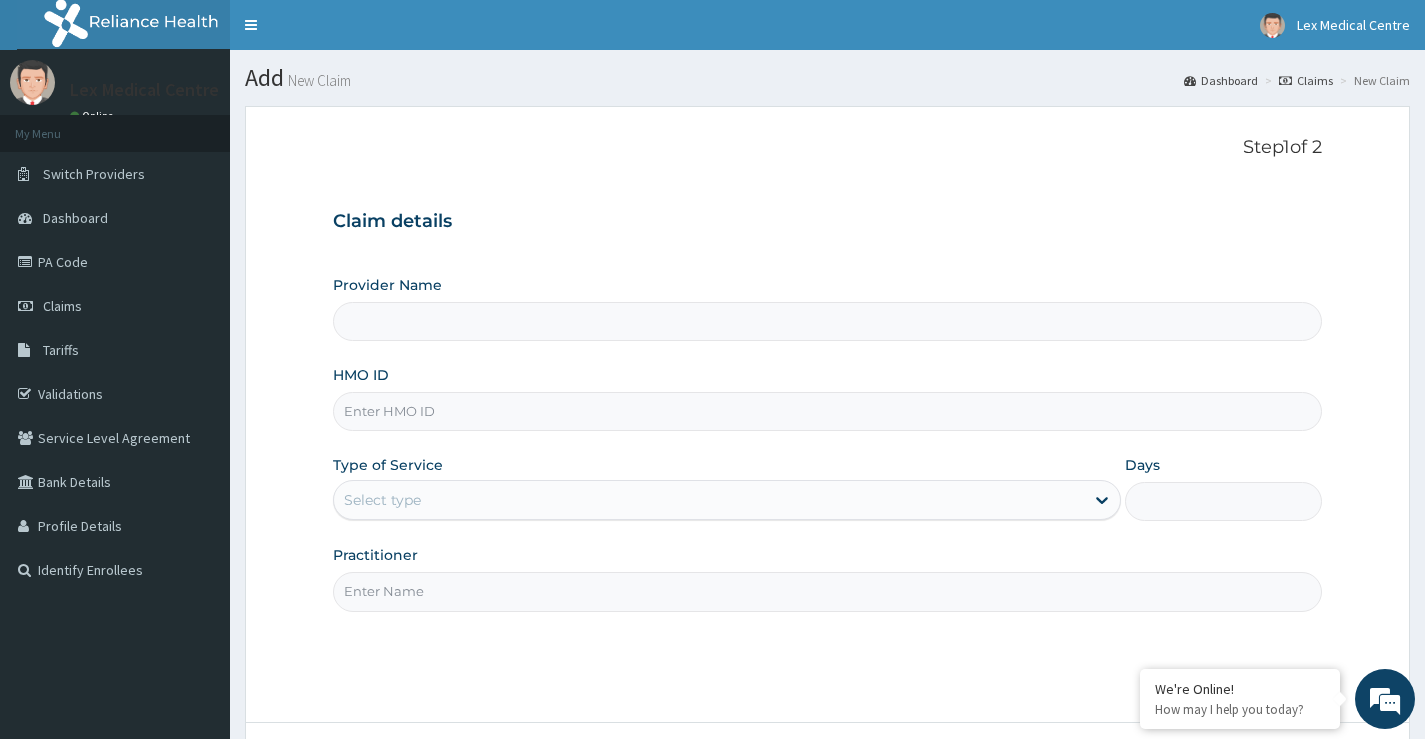 type on "Lex Medical Centre" 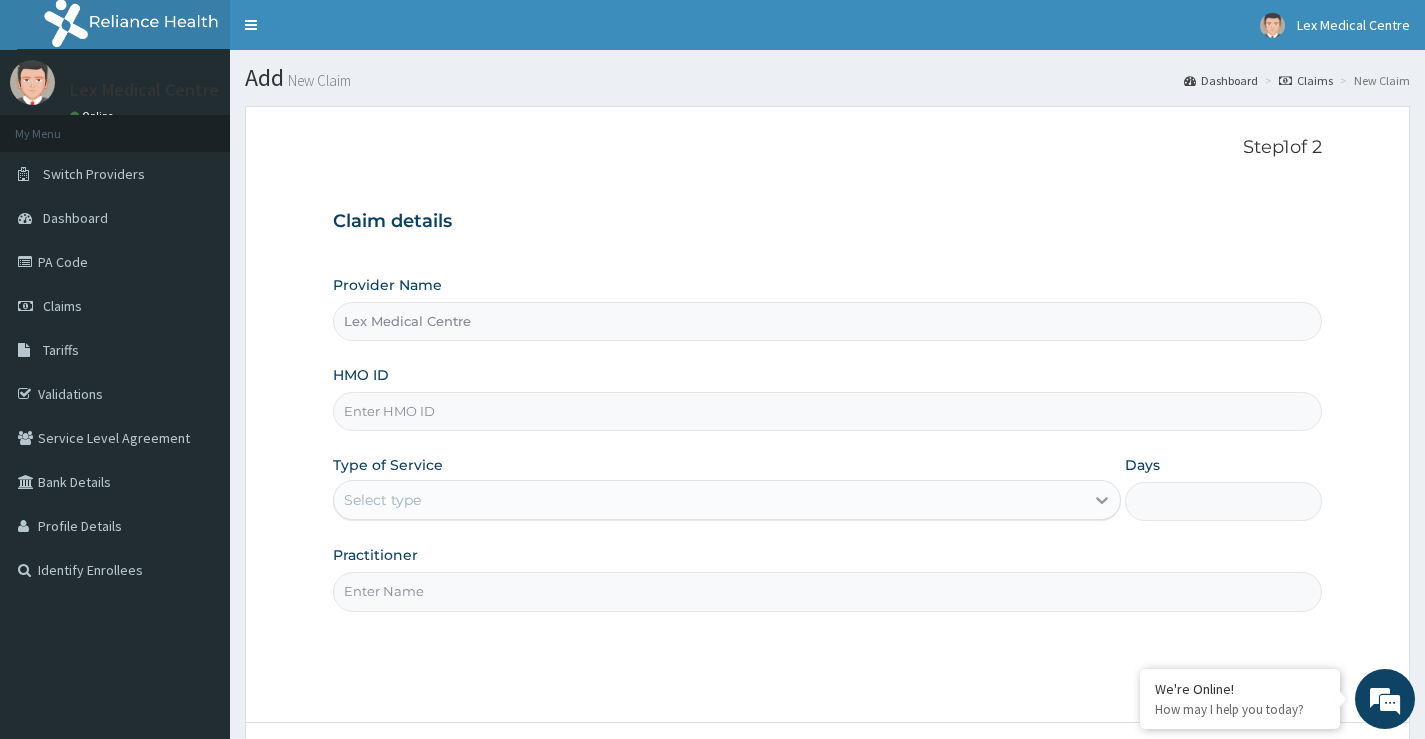 click at bounding box center [1102, 500] 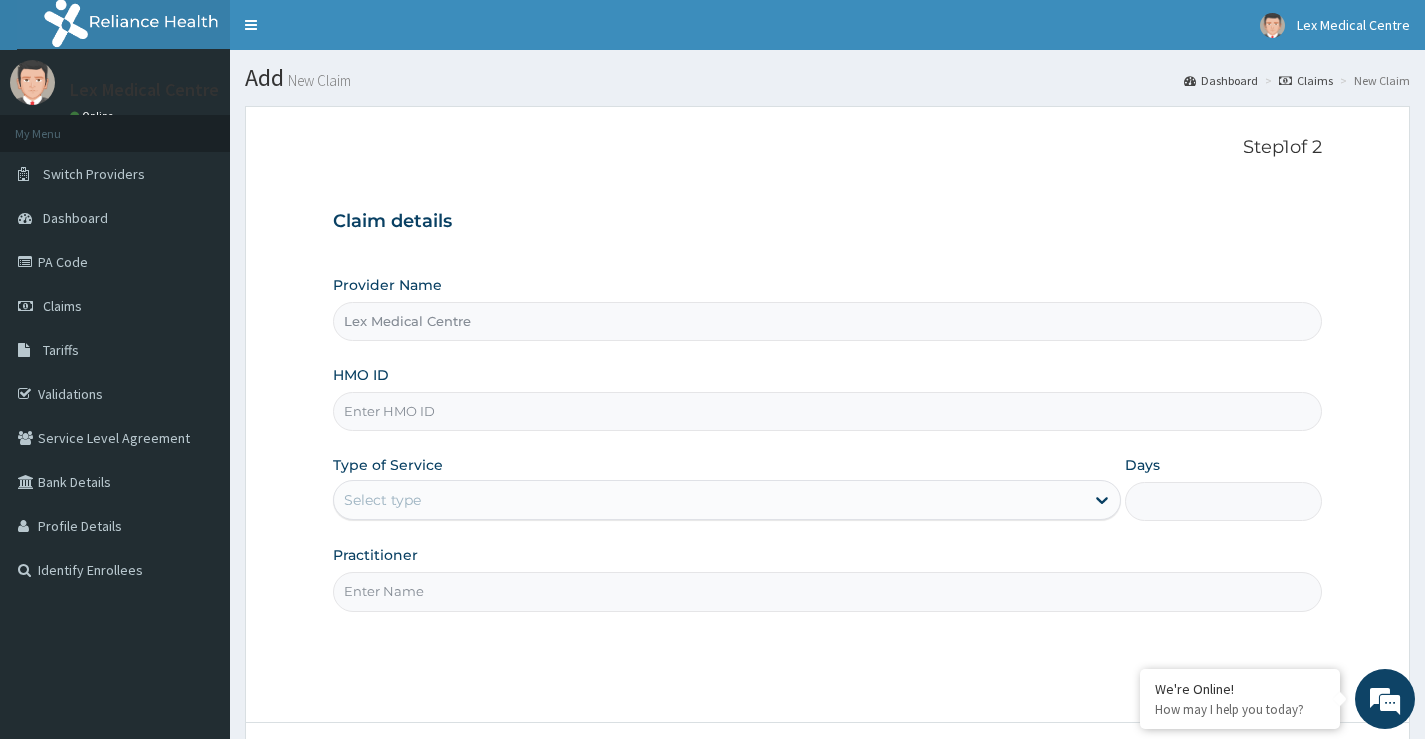 click on "Practitioner" at bounding box center (827, 591) 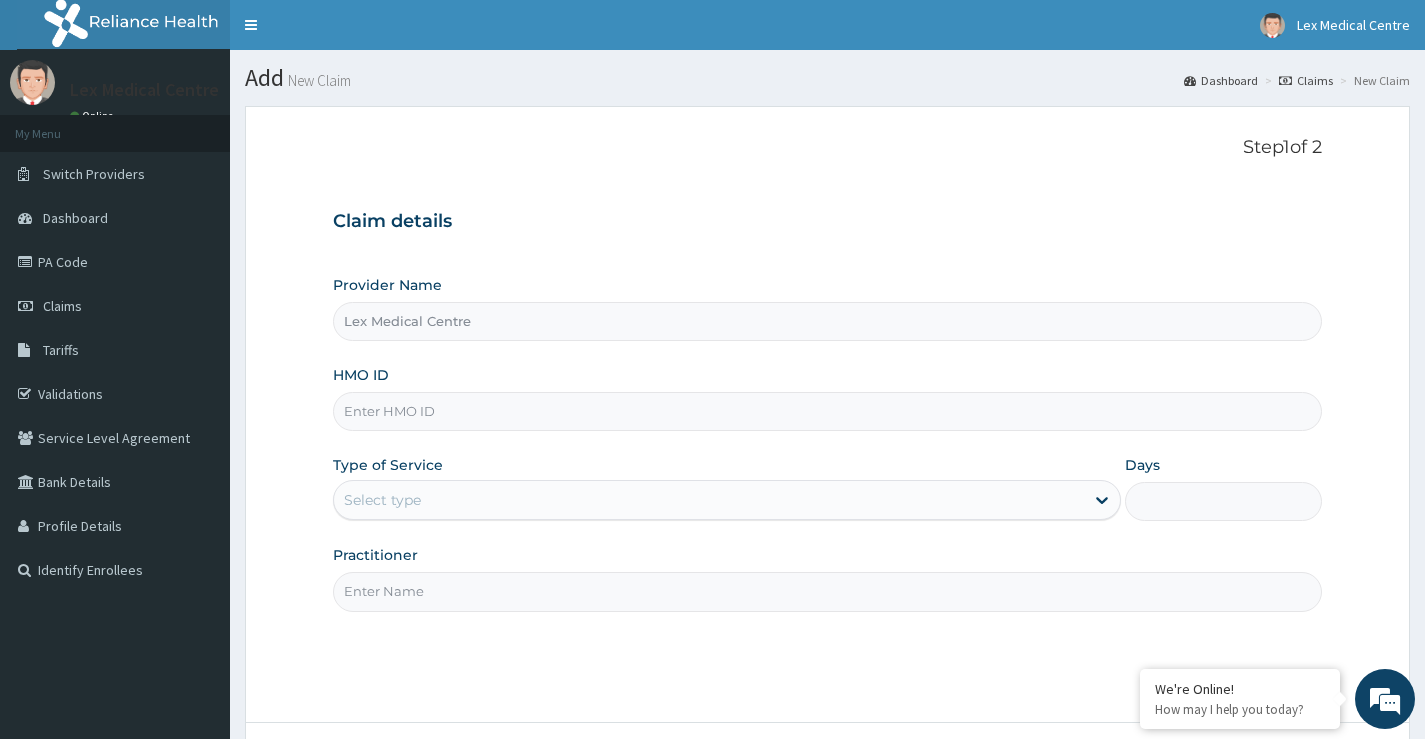 click on "Select type" at bounding box center (709, 500) 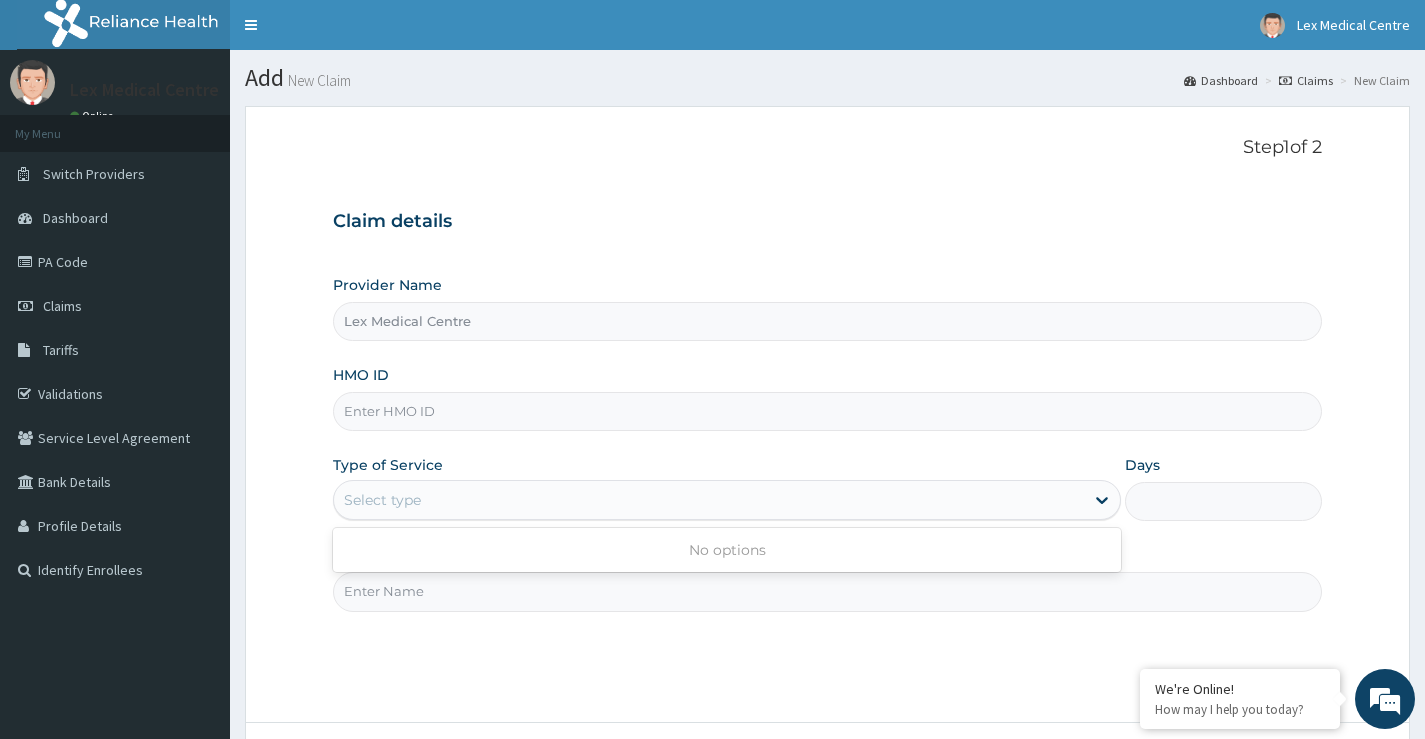 scroll, scrollTop: 0, scrollLeft: 0, axis: both 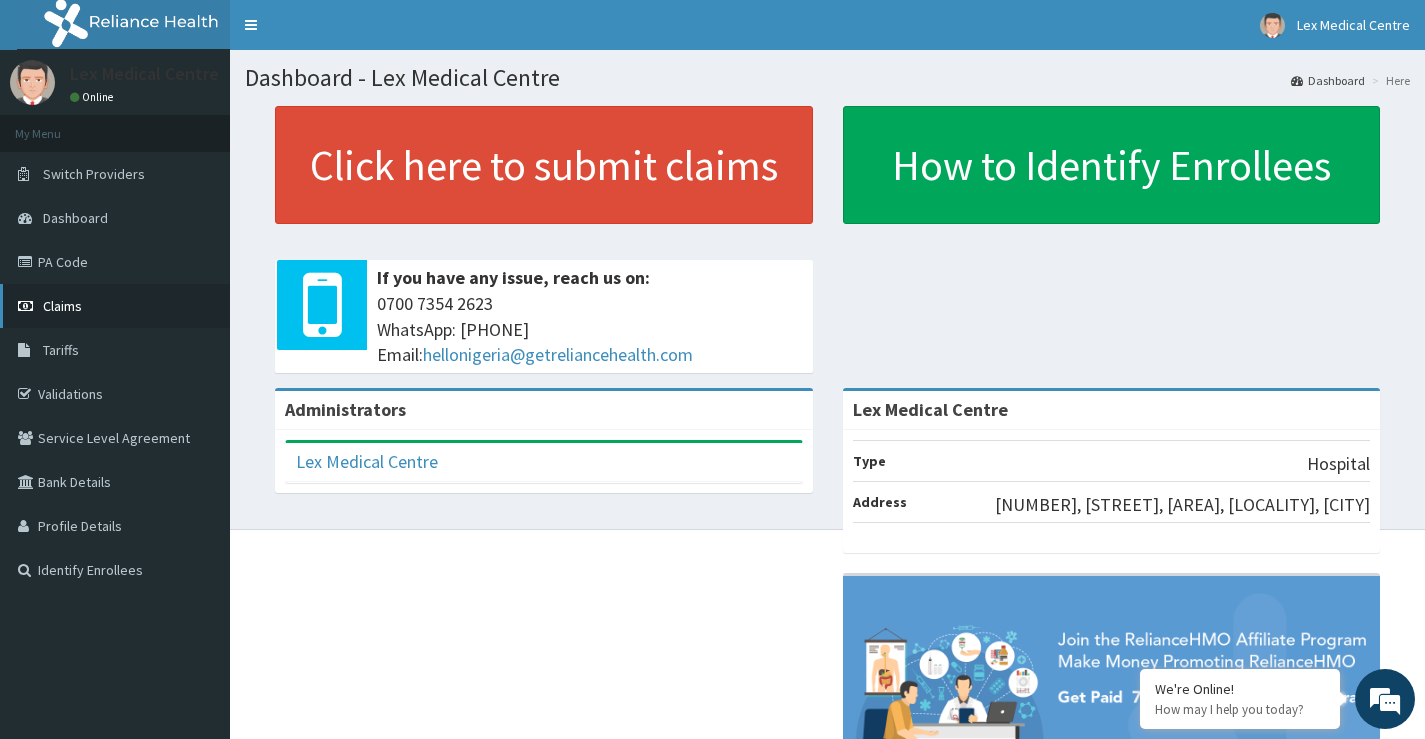 click on "Claims" at bounding box center [115, 306] 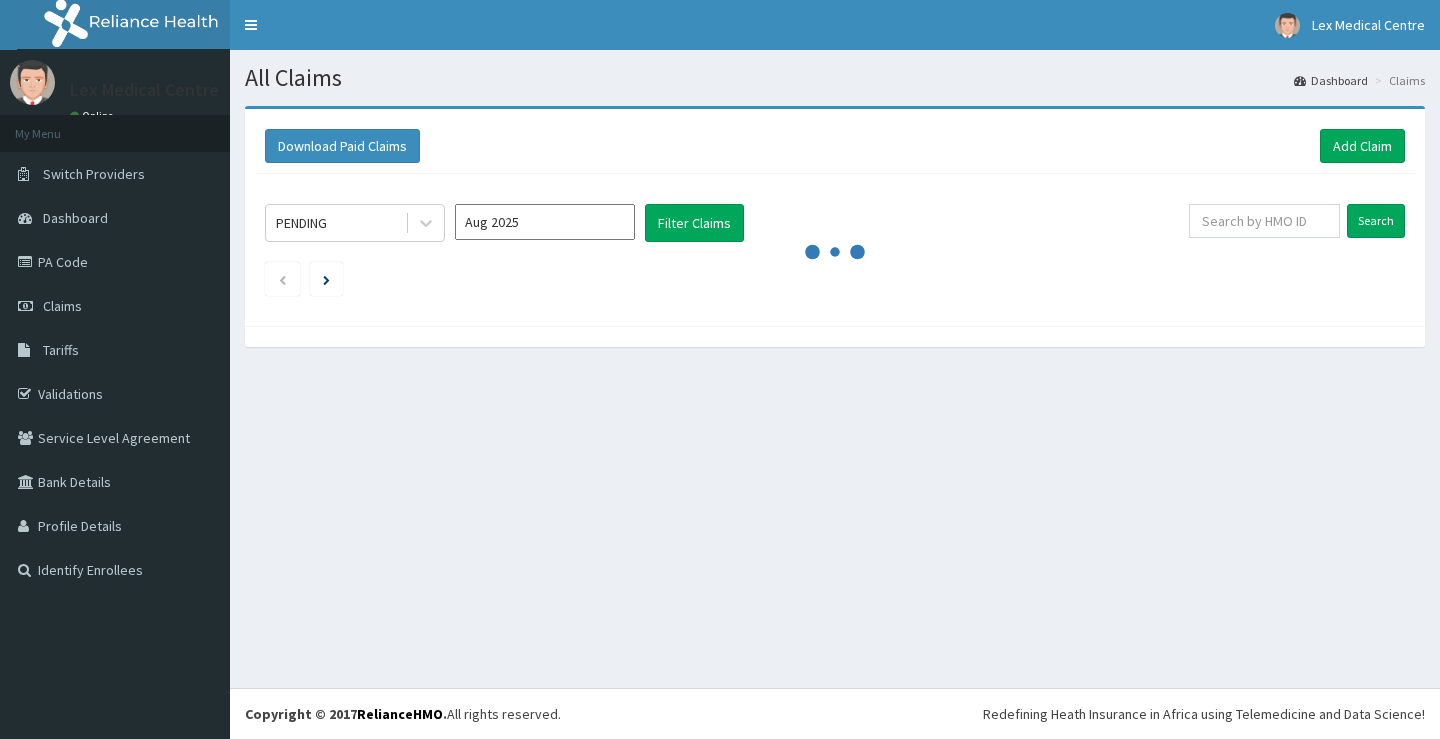 scroll, scrollTop: 0, scrollLeft: 0, axis: both 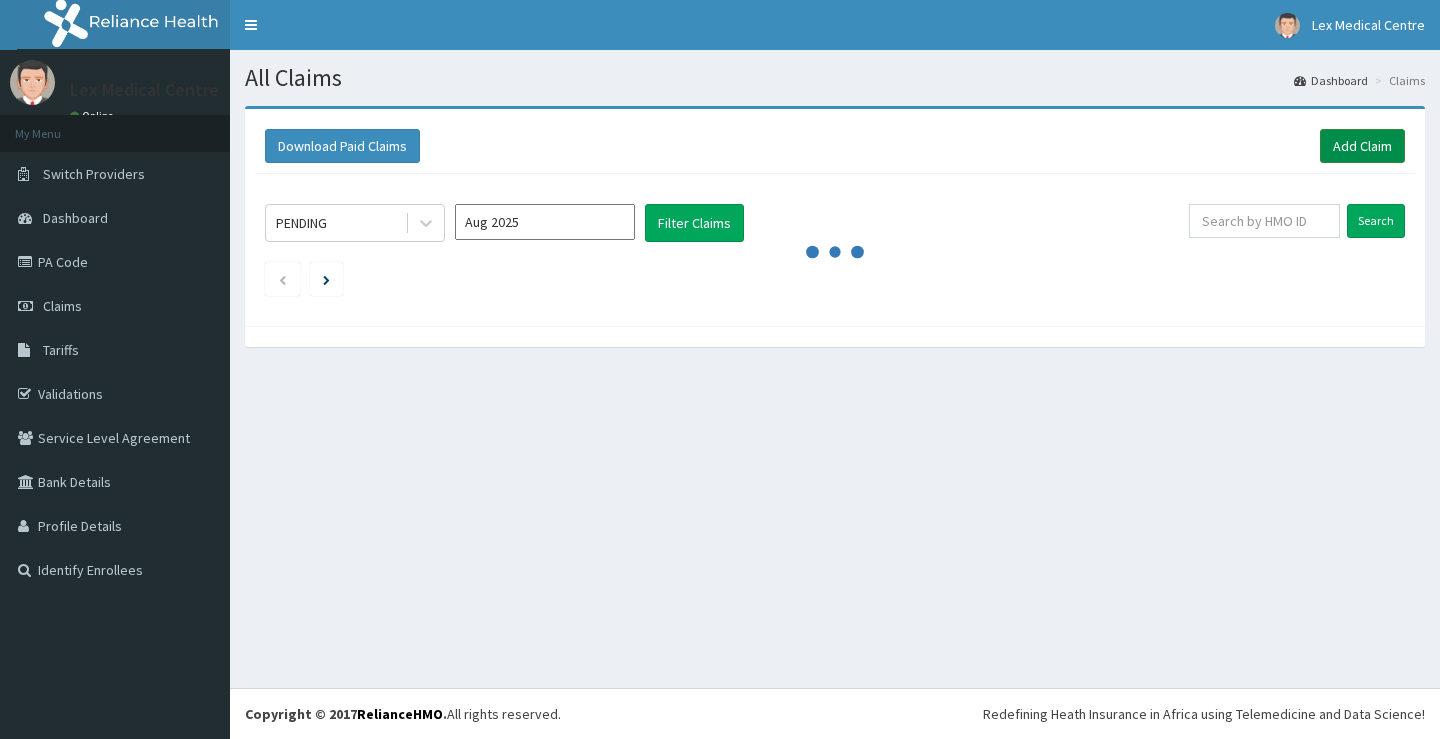 click on "Add Claim" at bounding box center [1362, 146] 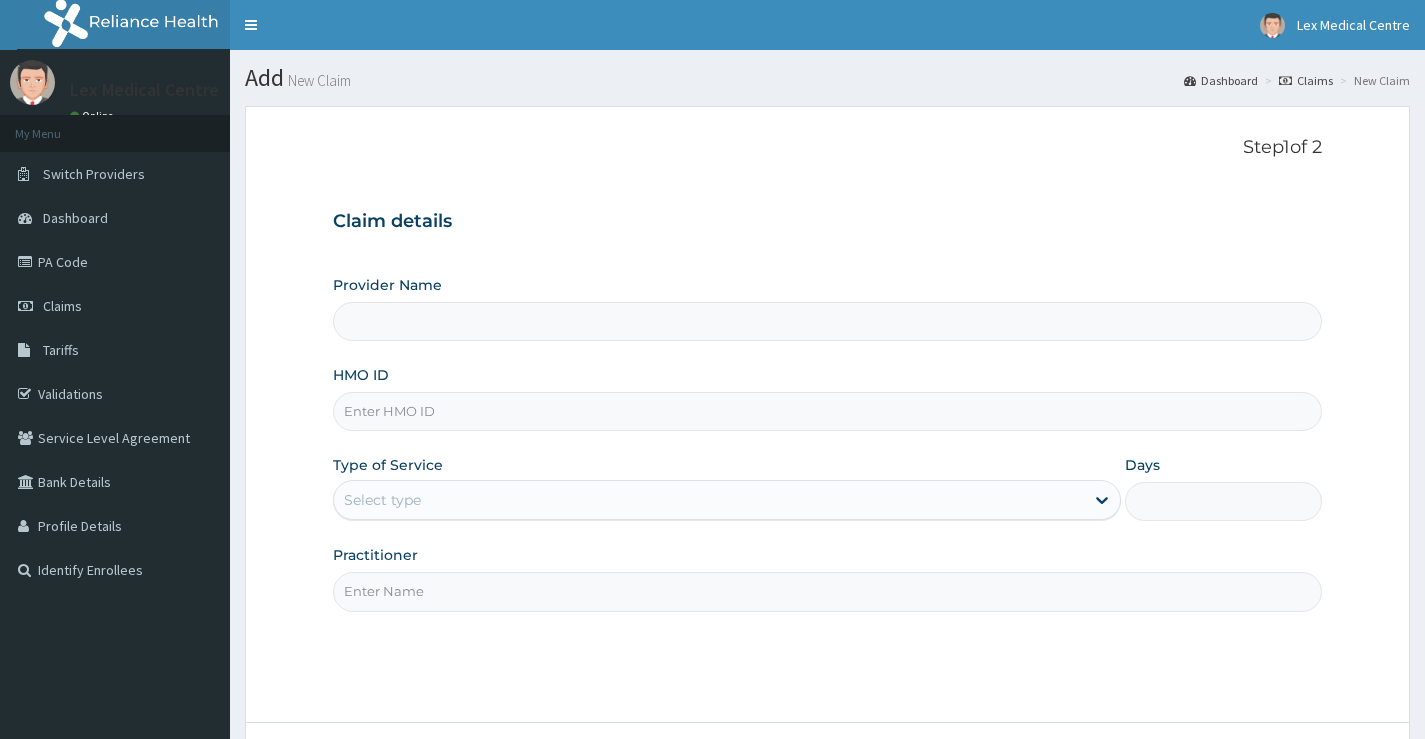scroll, scrollTop: 0, scrollLeft: 0, axis: both 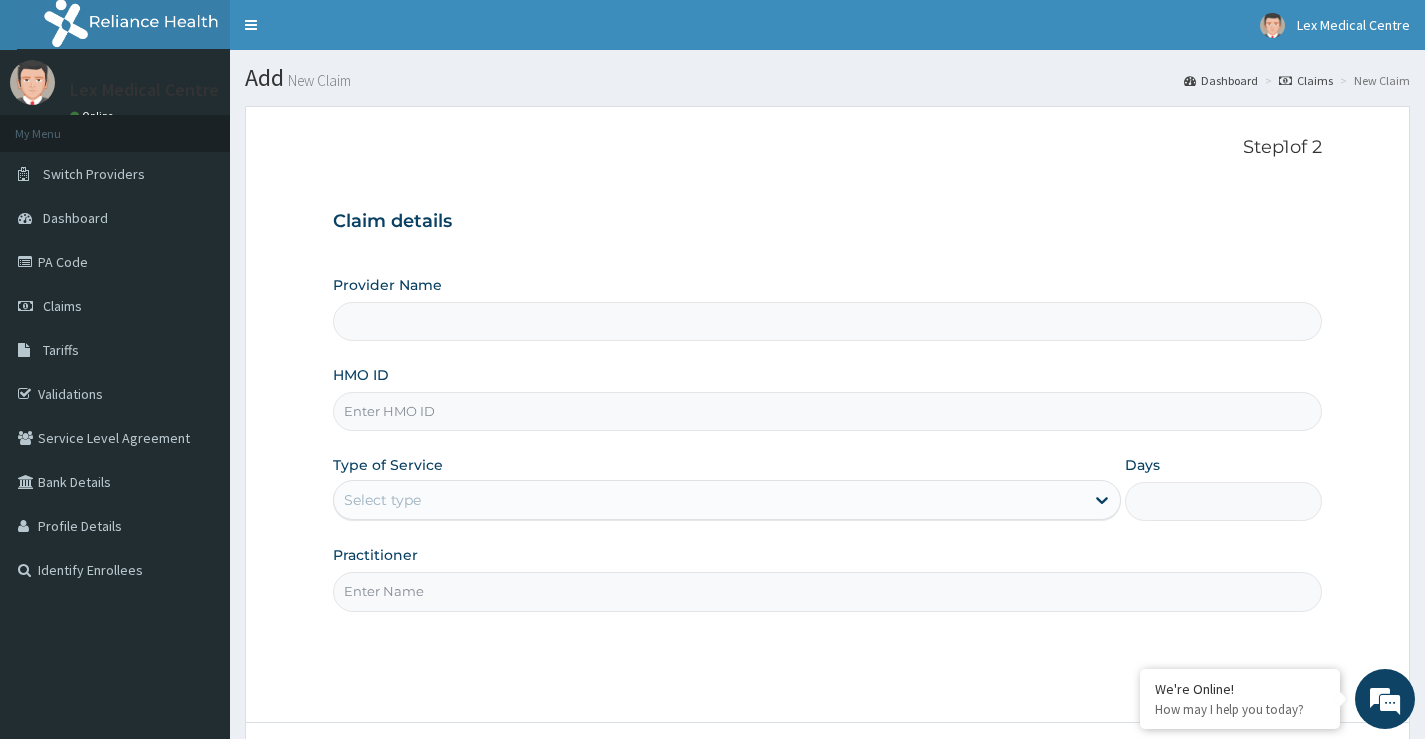 type on "Lex Medical Centre" 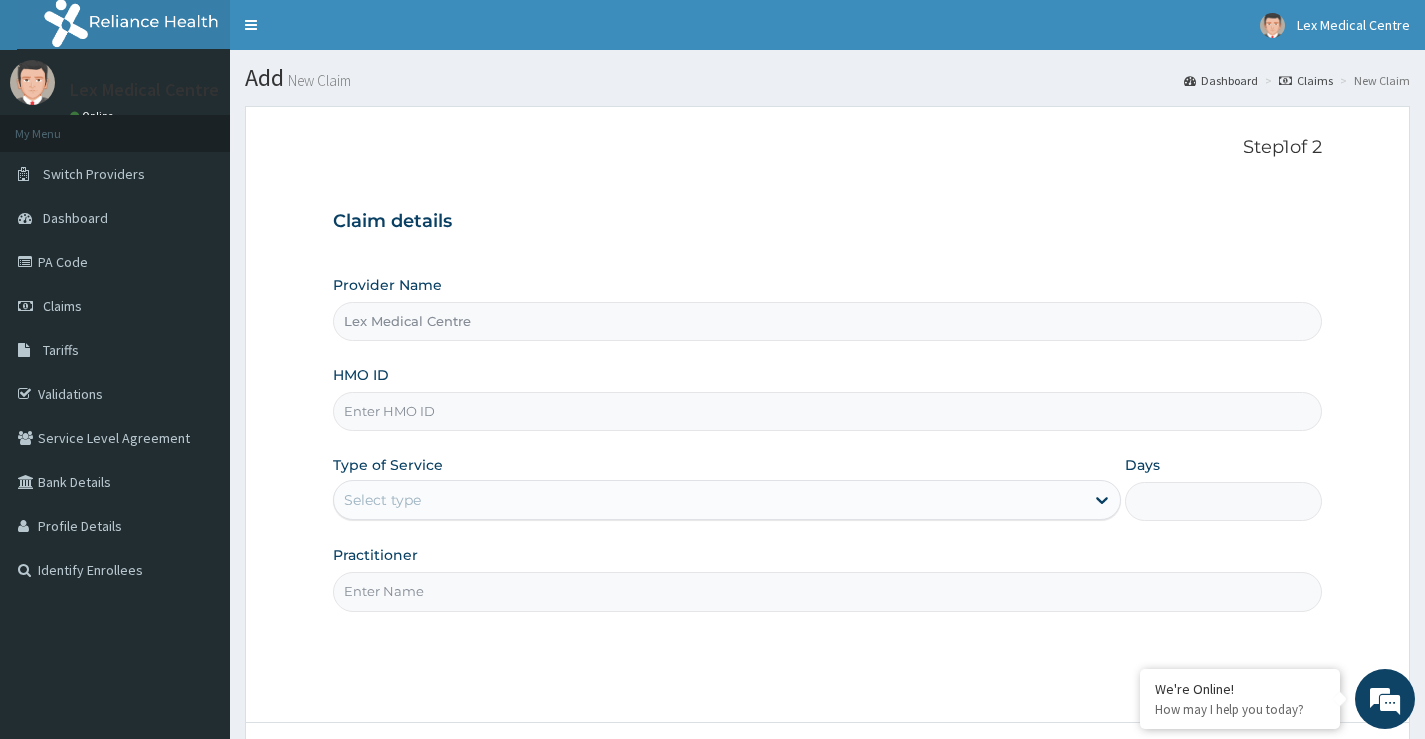 click on "HMO ID" at bounding box center (827, 398) 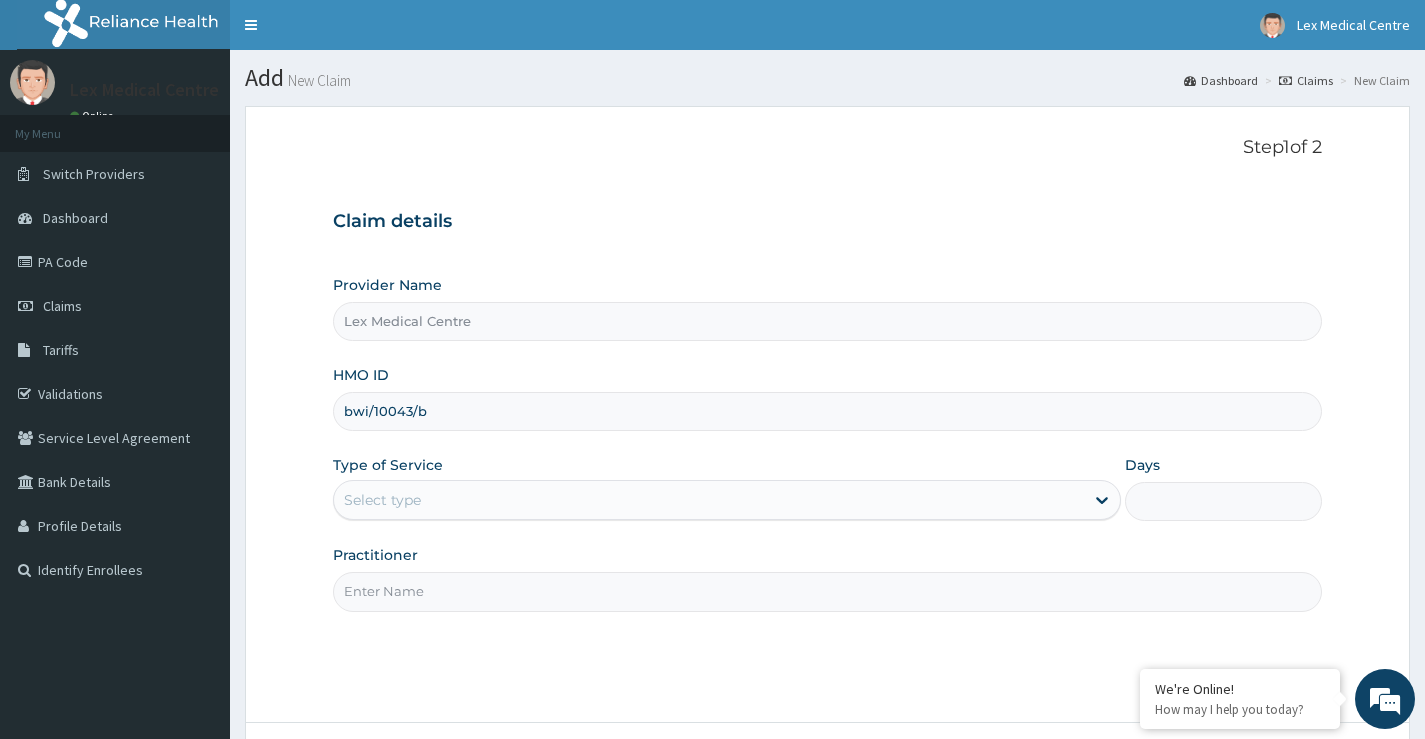 type on "bwi/10043/b" 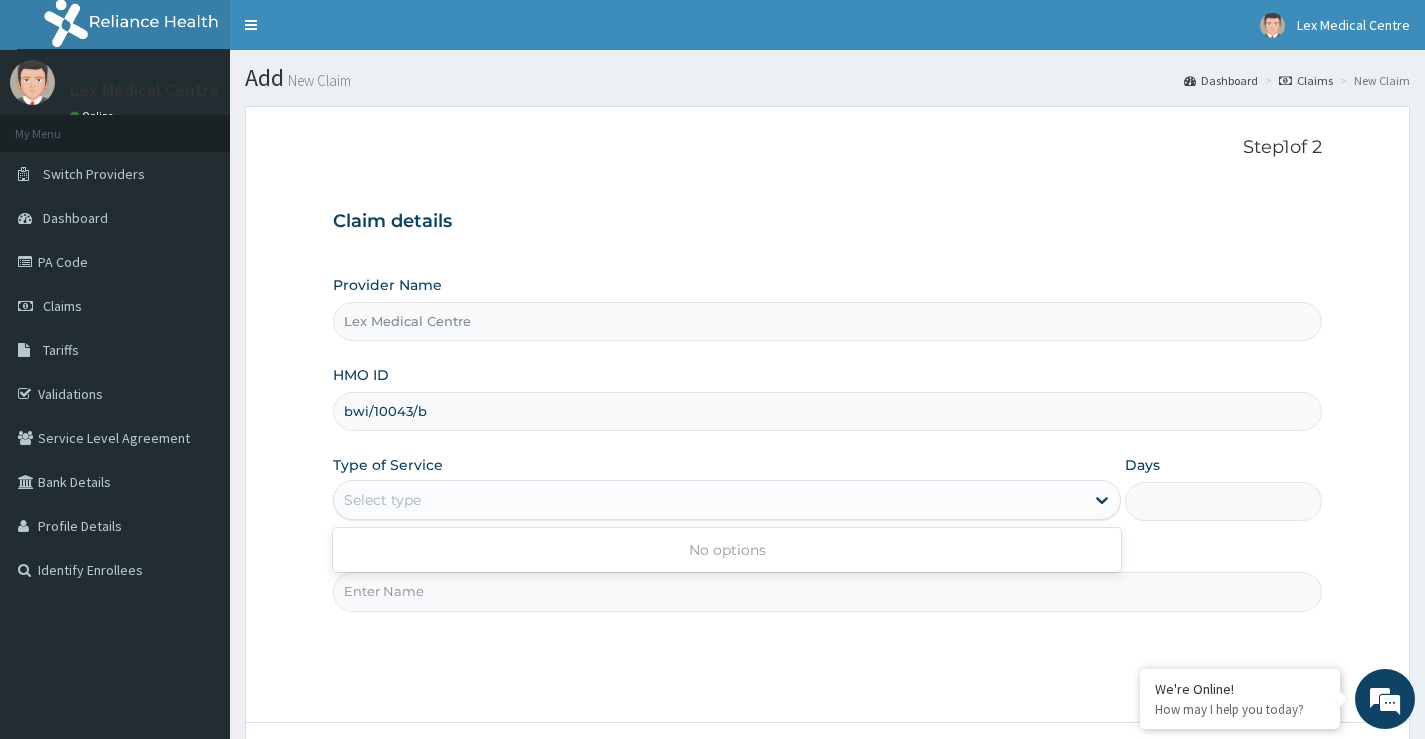 click on "Select type" at bounding box center (709, 500) 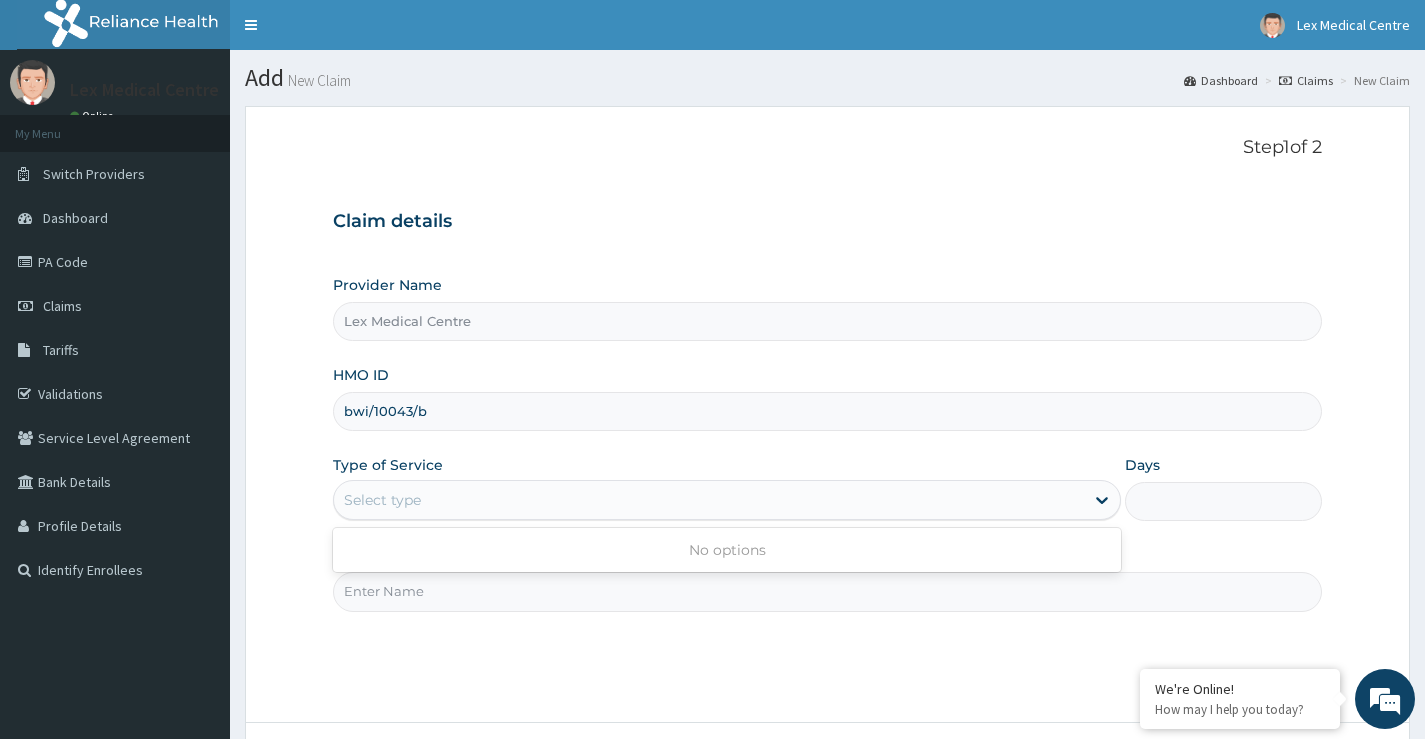 scroll, scrollTop: 0, scrollLeft: 0, axis: both 